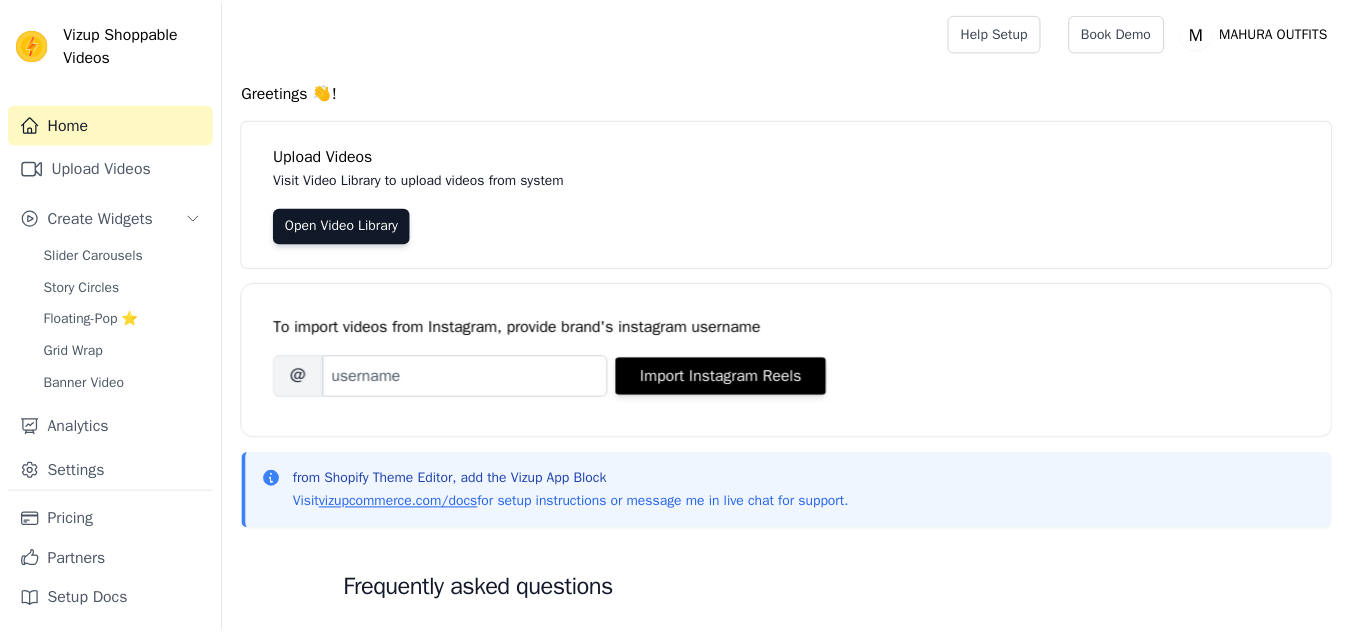 scroll, scrollTop: 0, scrollLeft: 0, axis: both 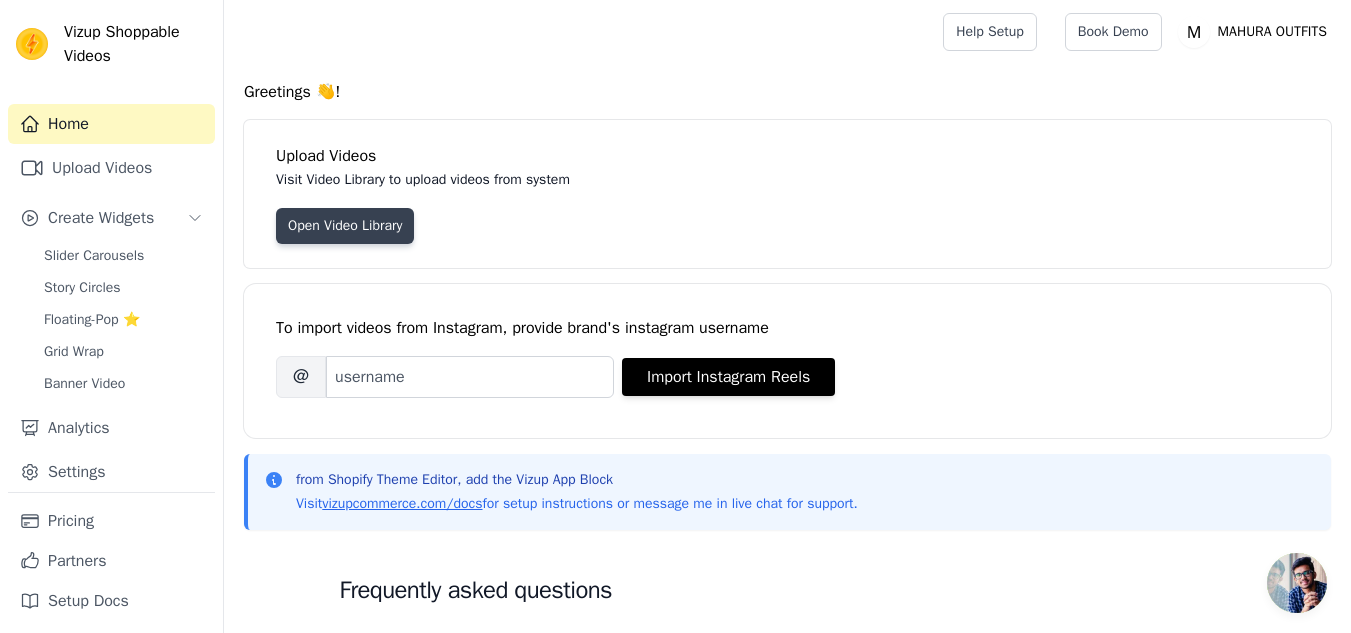 click on "Open Video Library" at bounding box center (345, 226) 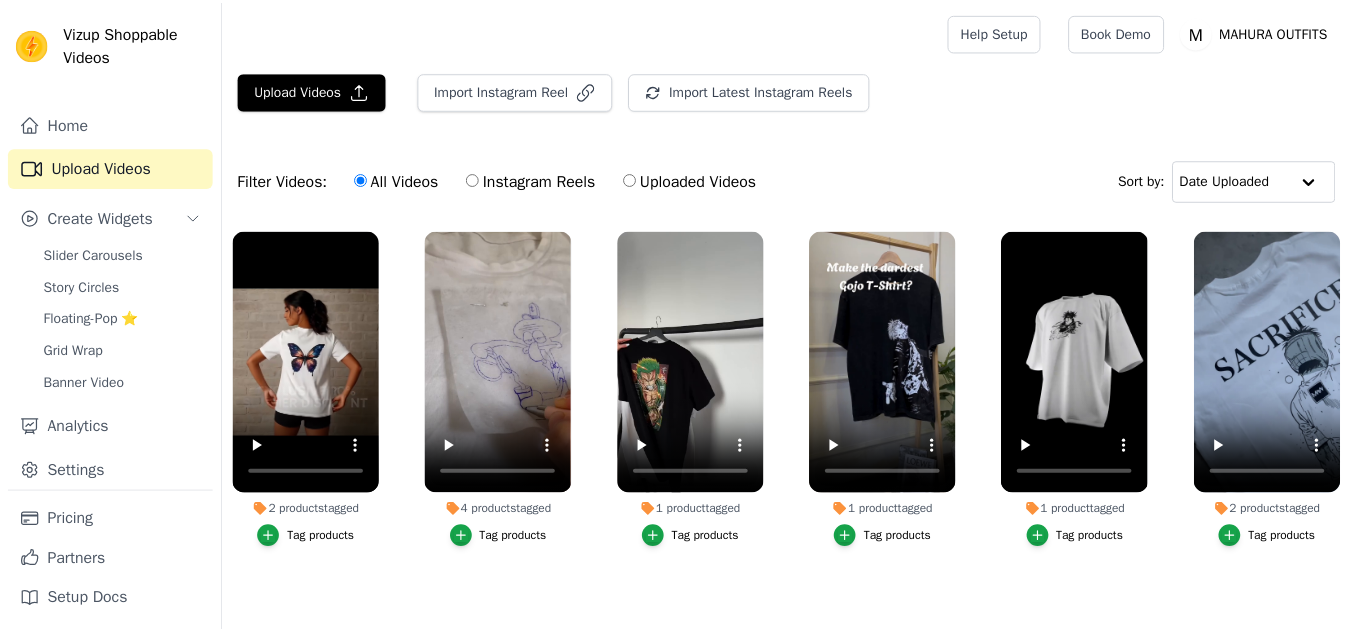 scroll, scrollTop: 0, scrollLeft: 0, axis: both 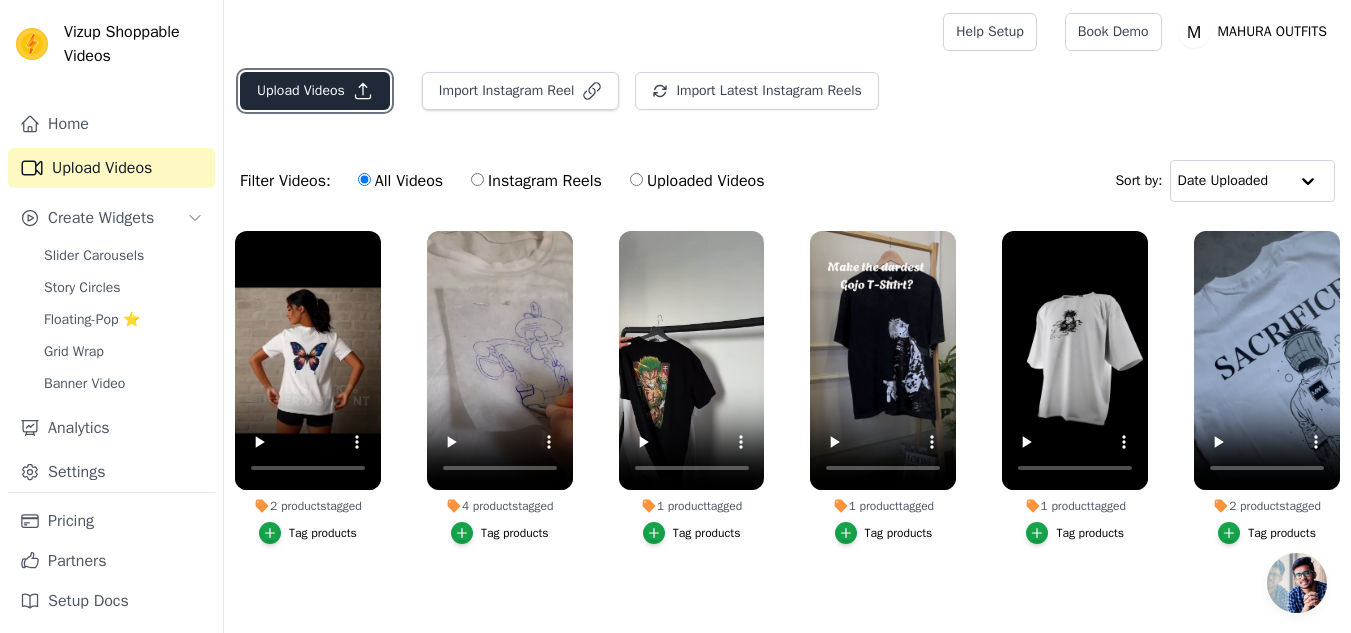 click on "Upload Videos" at bounding box center [315, 91] 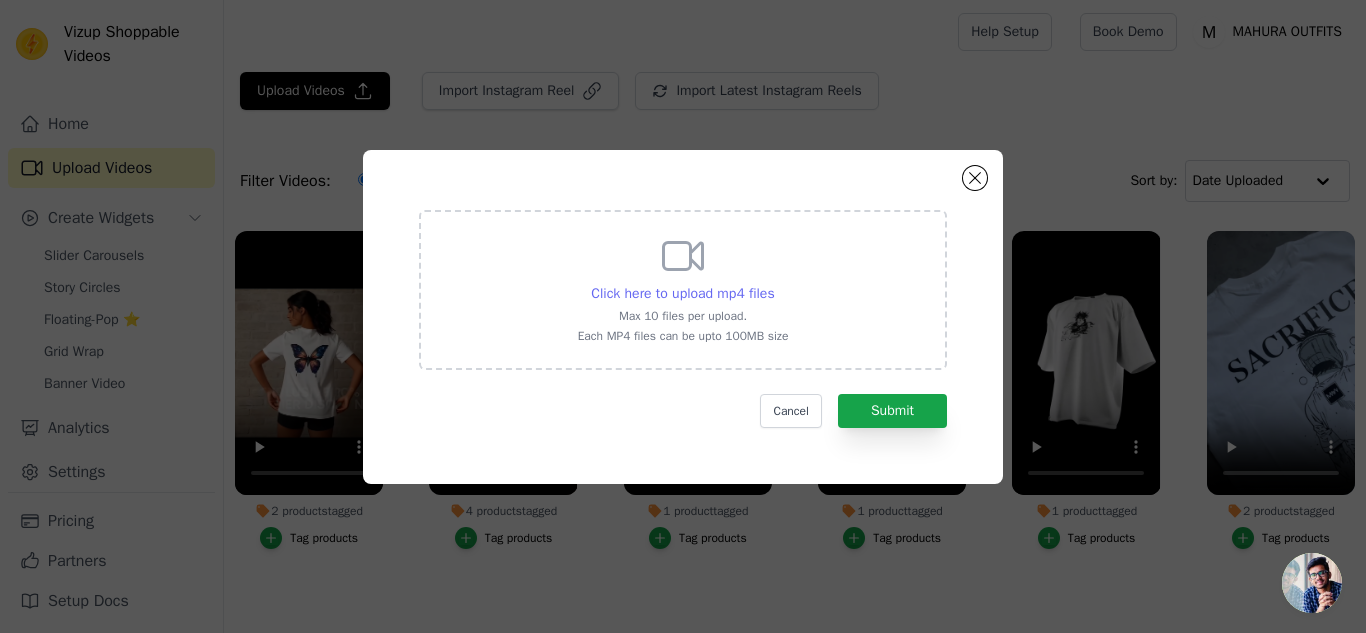 click on "Click here to upload mp4 files" at bounding box center (682, 293) 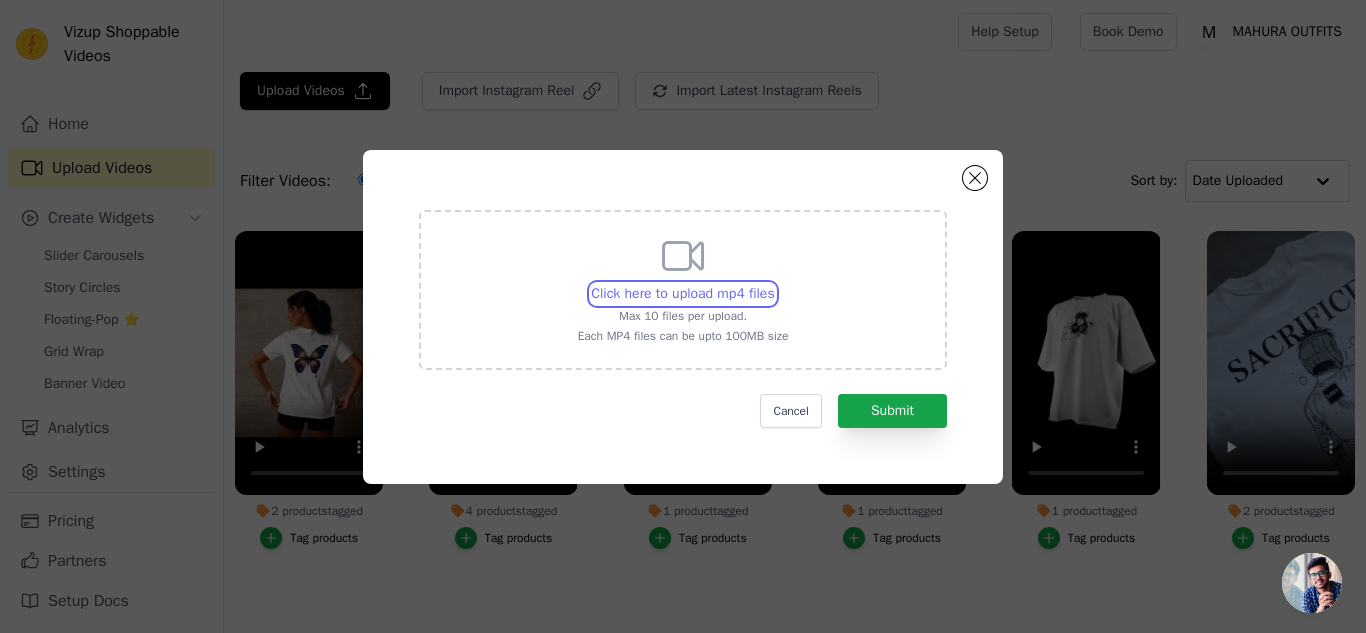 click on "Click here to upload mp4 files     Max 10 files per upload.   Each MP4 files can be upto 100MB size" at bounding box center (774, 283) 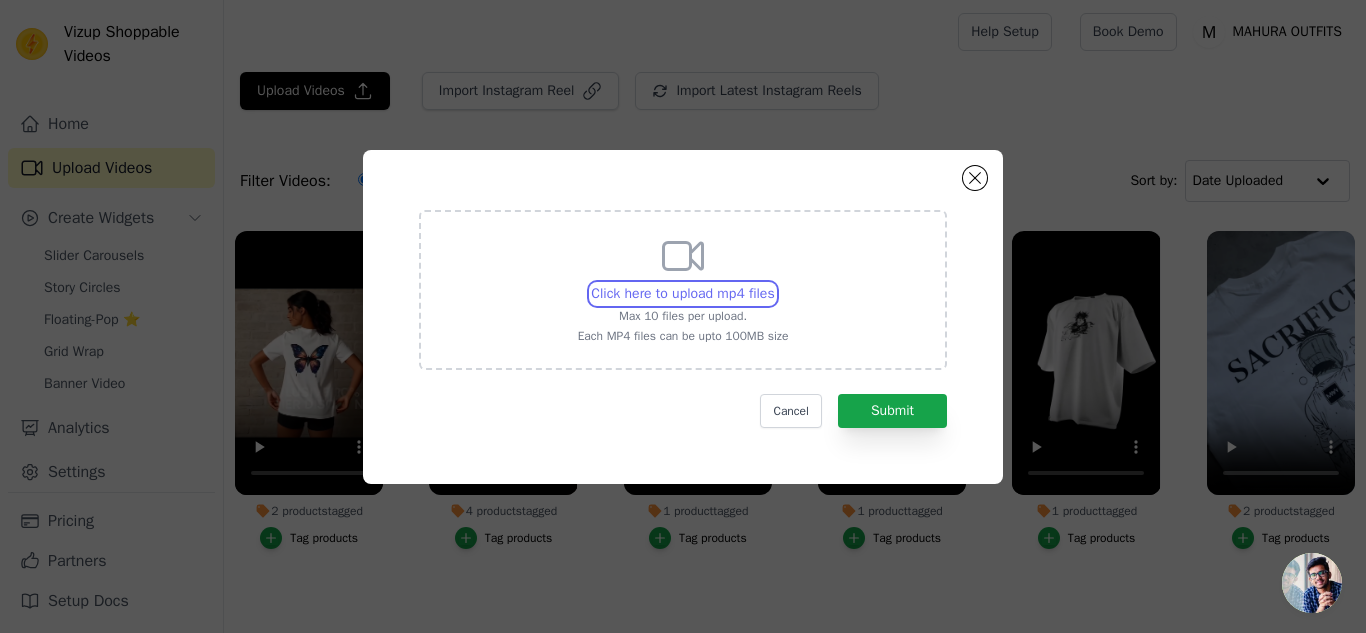 type on "C:\fakepath\WhatsApp Video [DATE] at [TIME].[NUMBER].mp4" 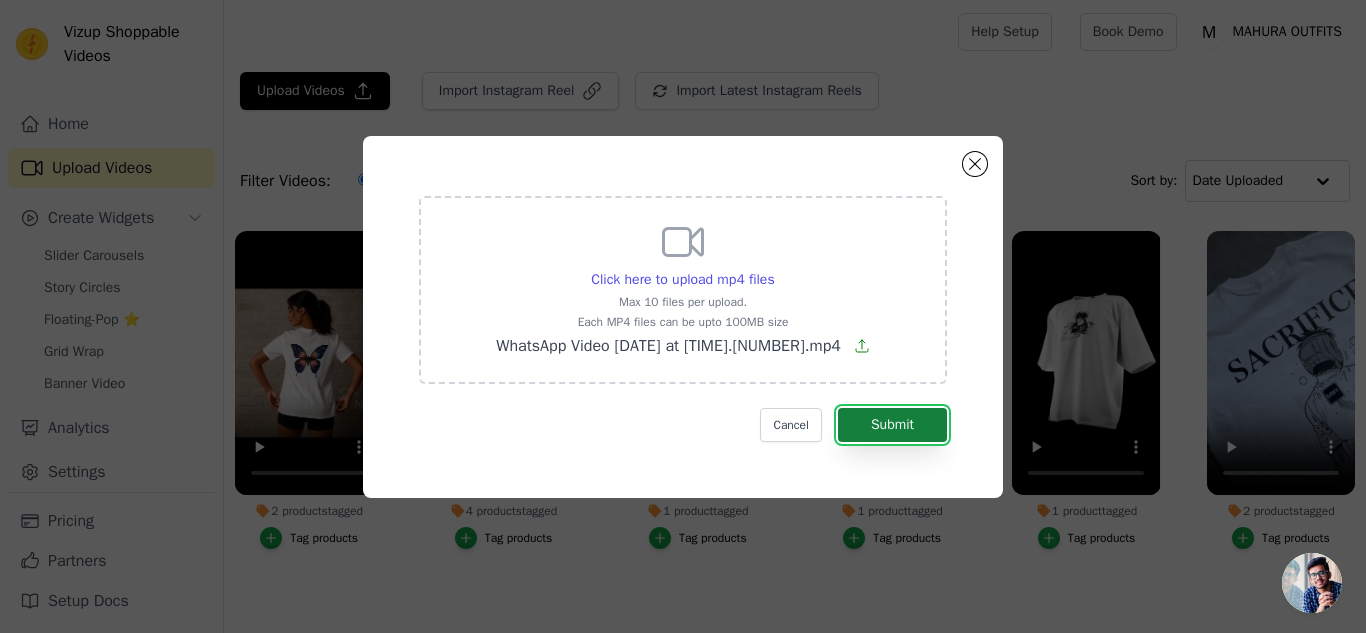 click on "Submit" at bounding box center (892, 425) 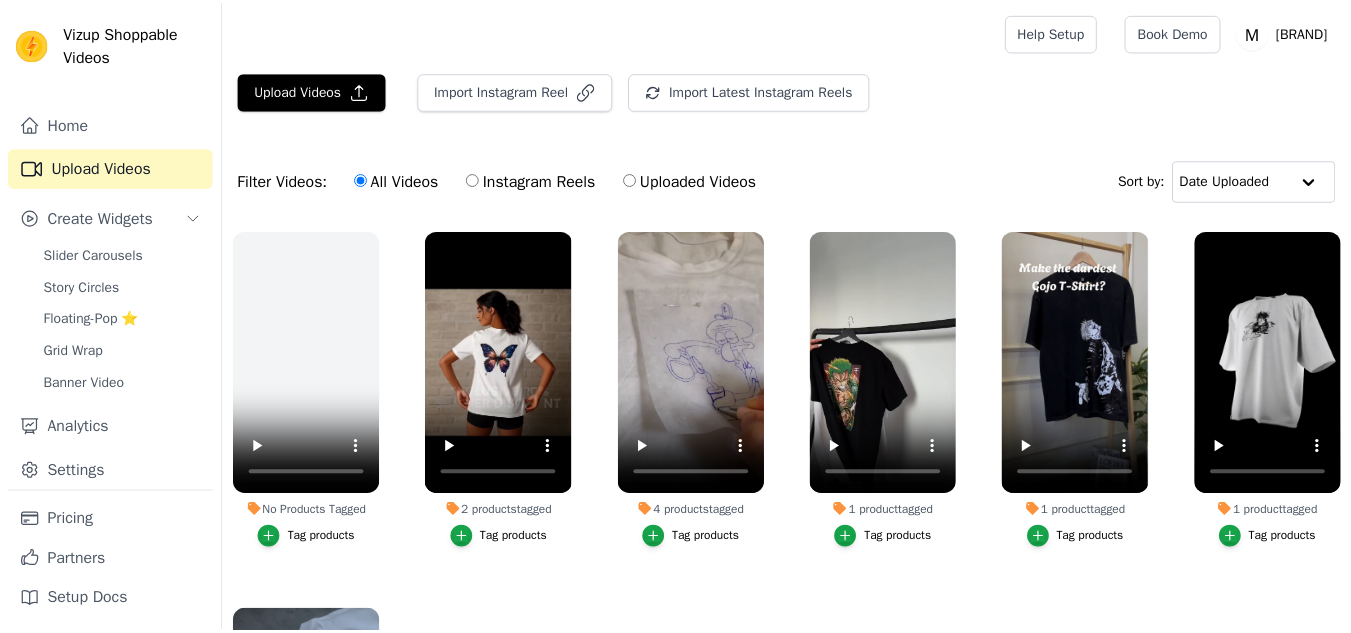 scroll, scrollTop: 0, scrollLeft: 0, axis: both 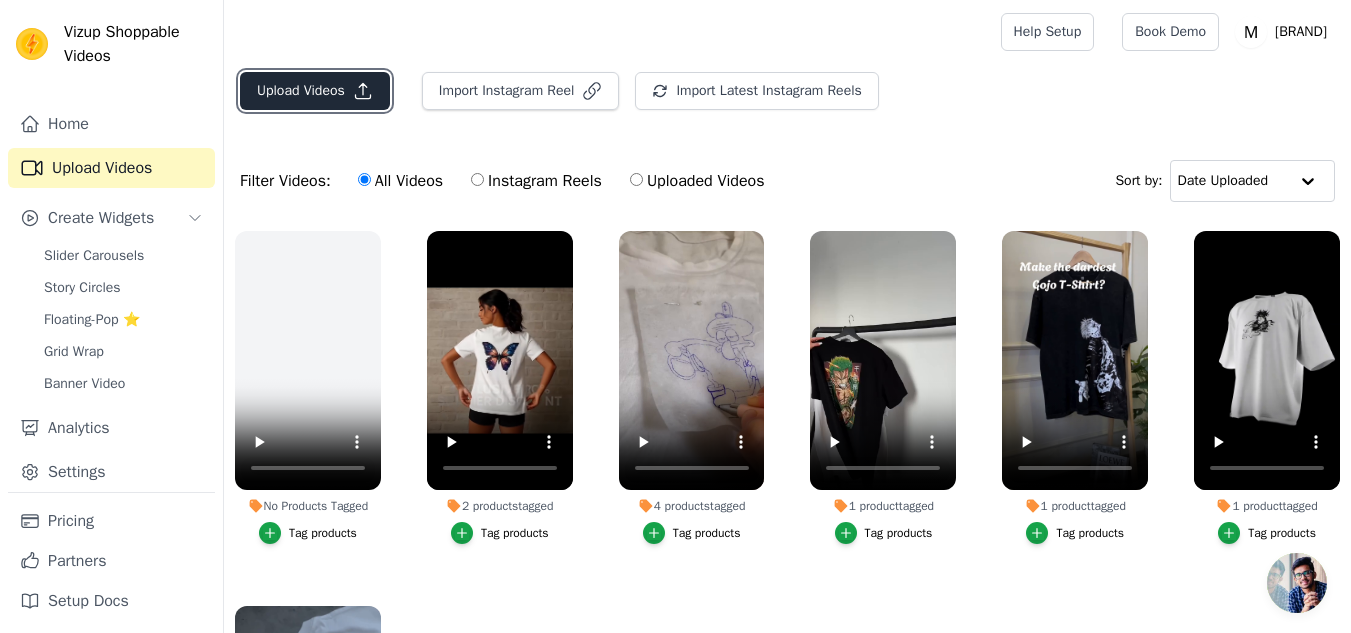 click on "Upload Videos" at bounding box center (315, 91) 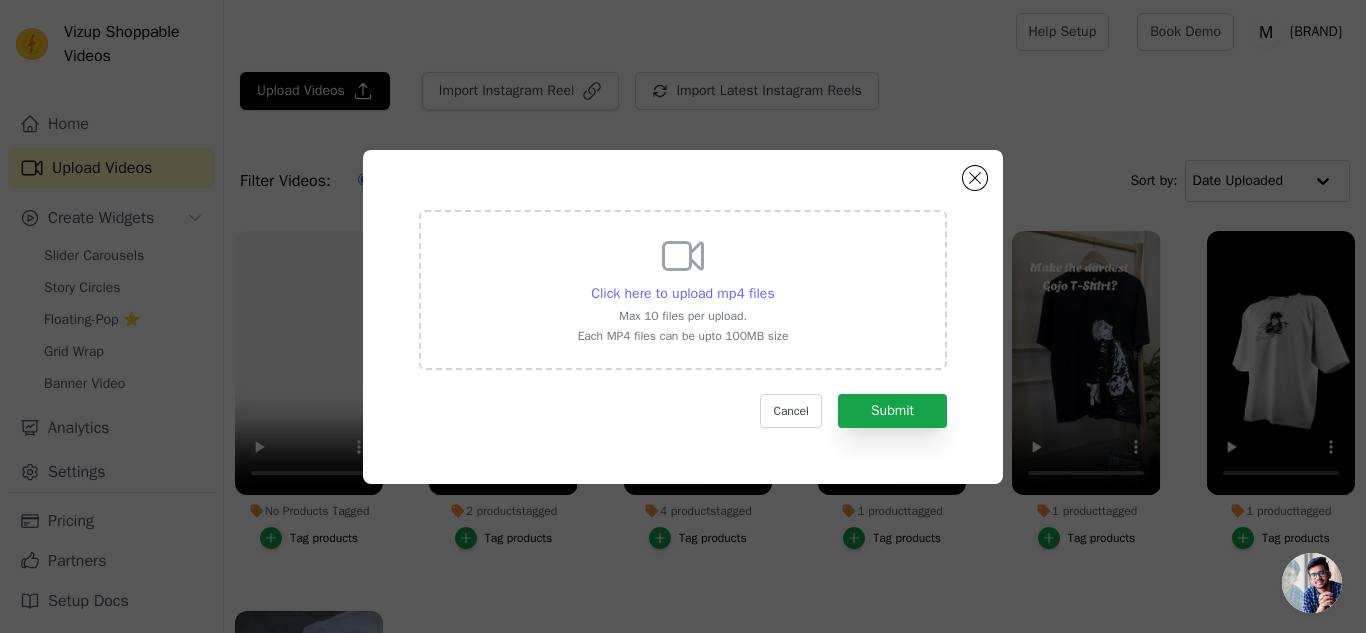 click on "Click here to upload mp4 files" at bounding box center (682, 293) 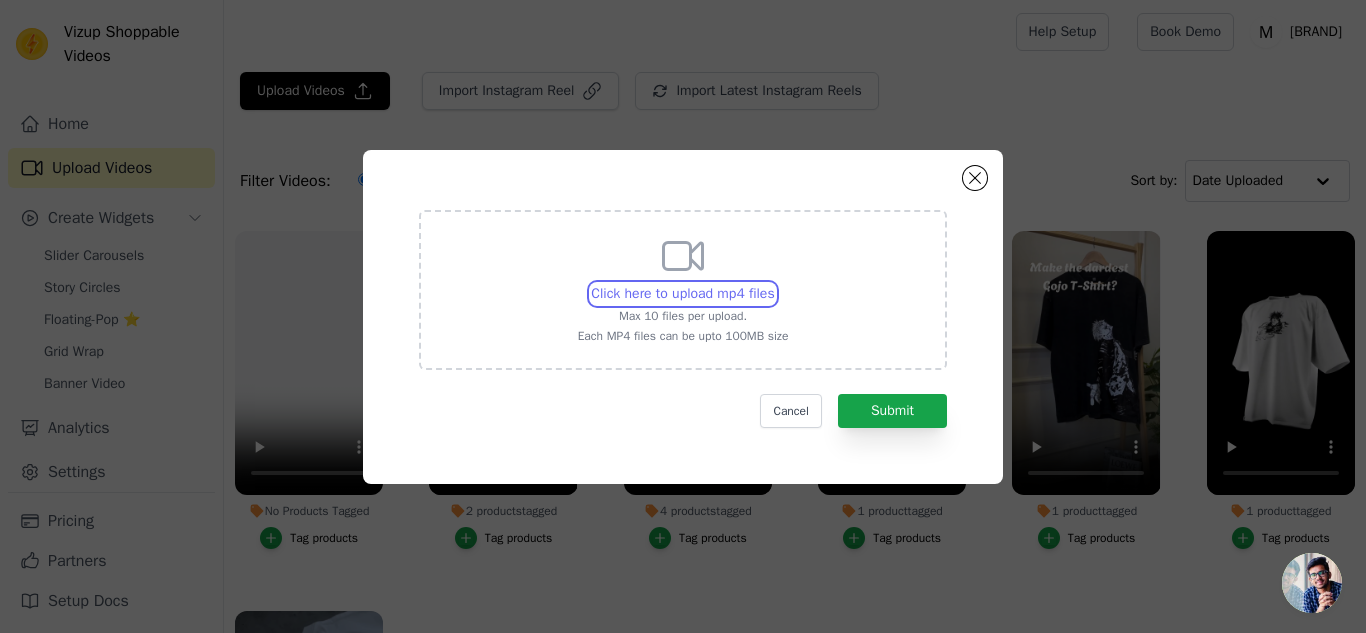click on "Click here to upload mp4 files     Max 10 files per upload.   Each MP4 files can be upto 100MB size" at bounding box center [774, 283] 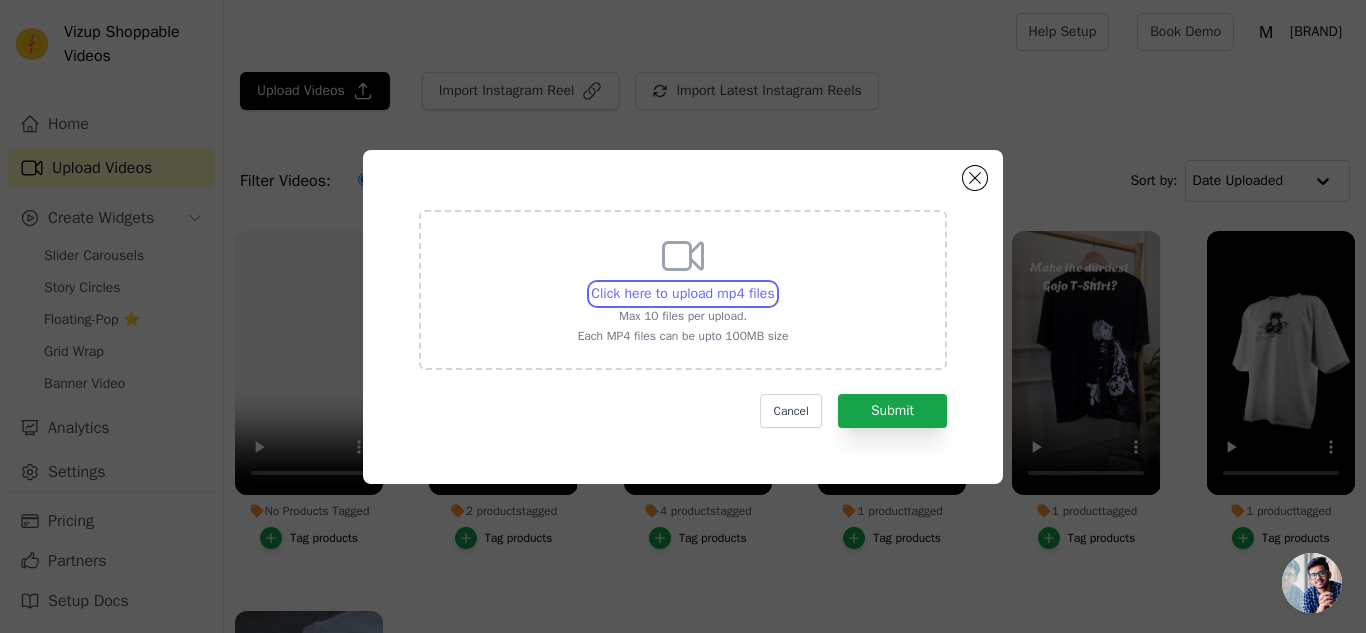 type on "C:\fakepath\WhatsApp Video 2025-08-03 at 14.35.31_4a55fbee.mp4" 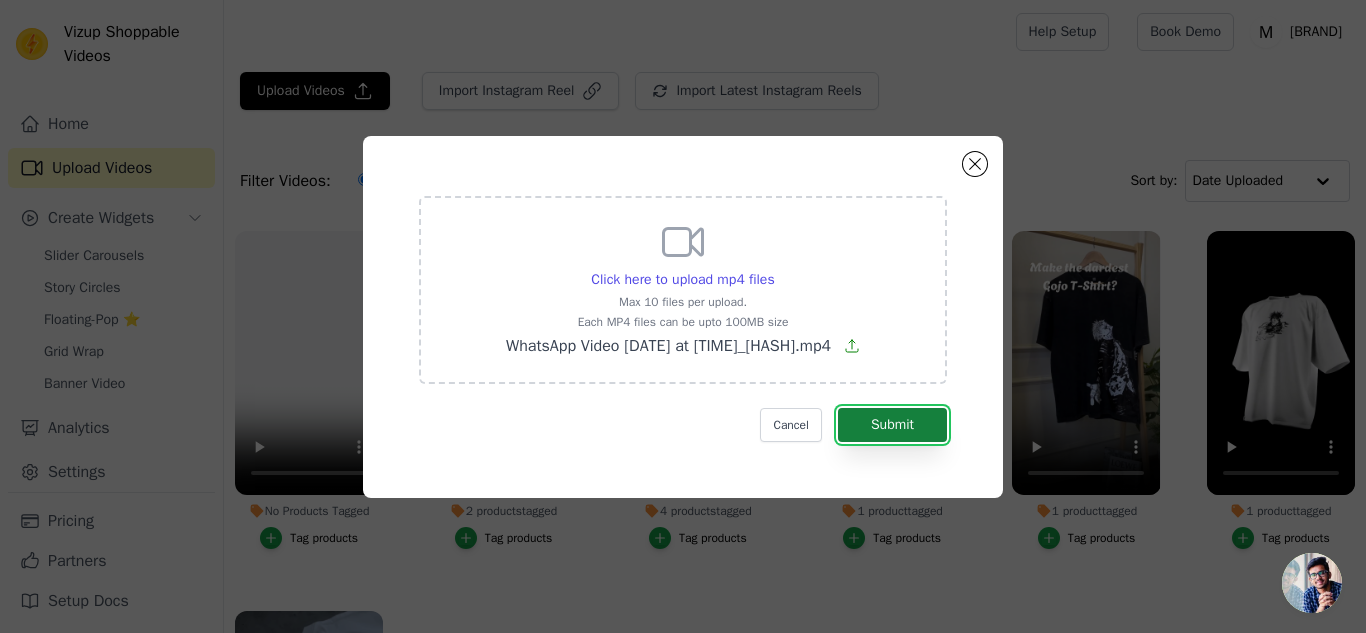 click on "Submit" at bounding box center (892, 425) 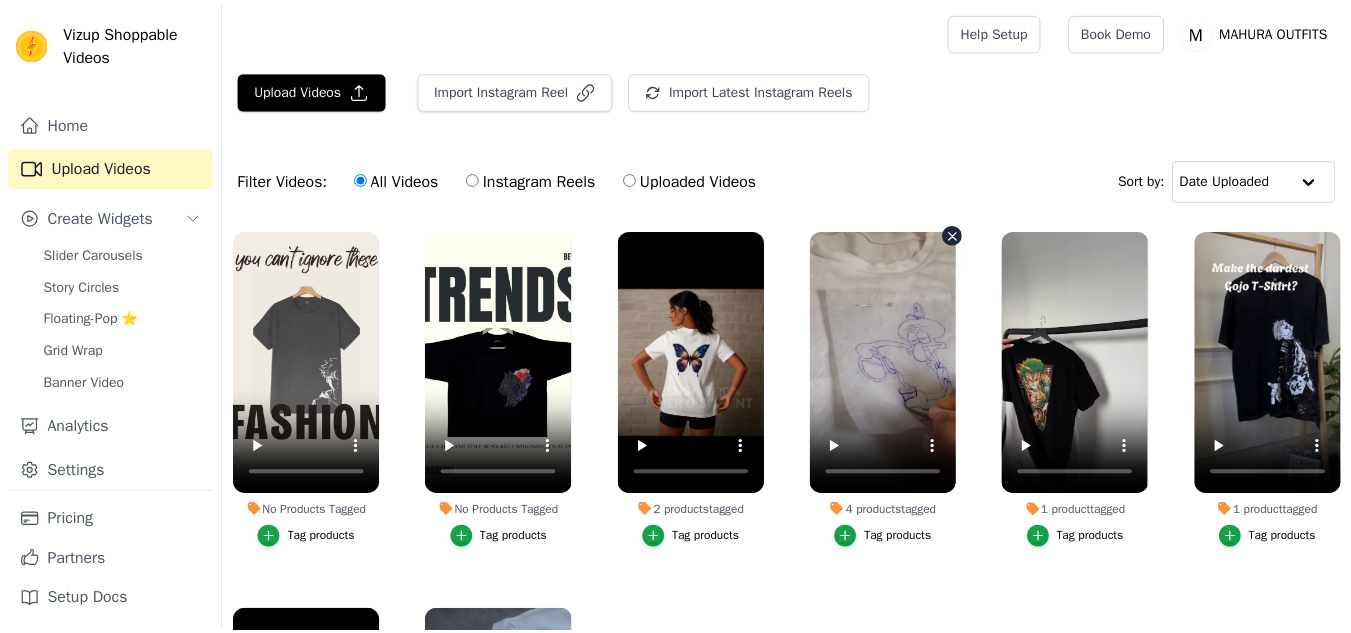 scroll, scrollTop: 0, scrollLeft: 0, axis: both 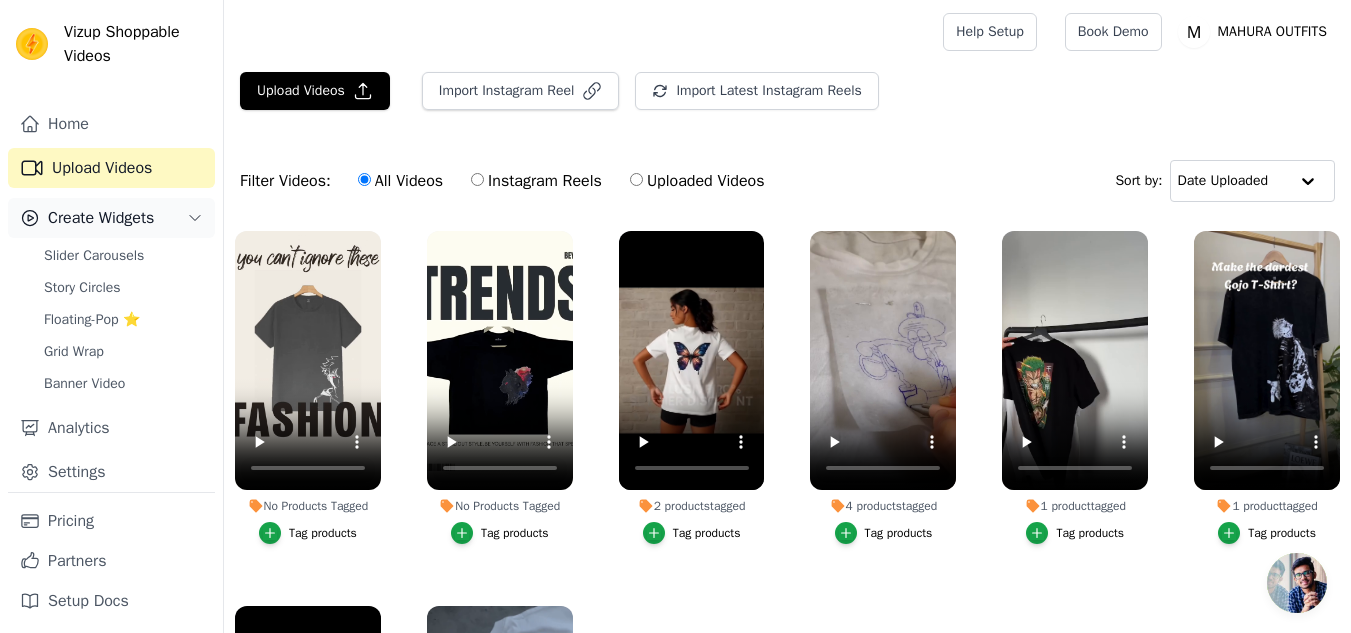 click on "Create Widgets" at bounding box center (101, 218) 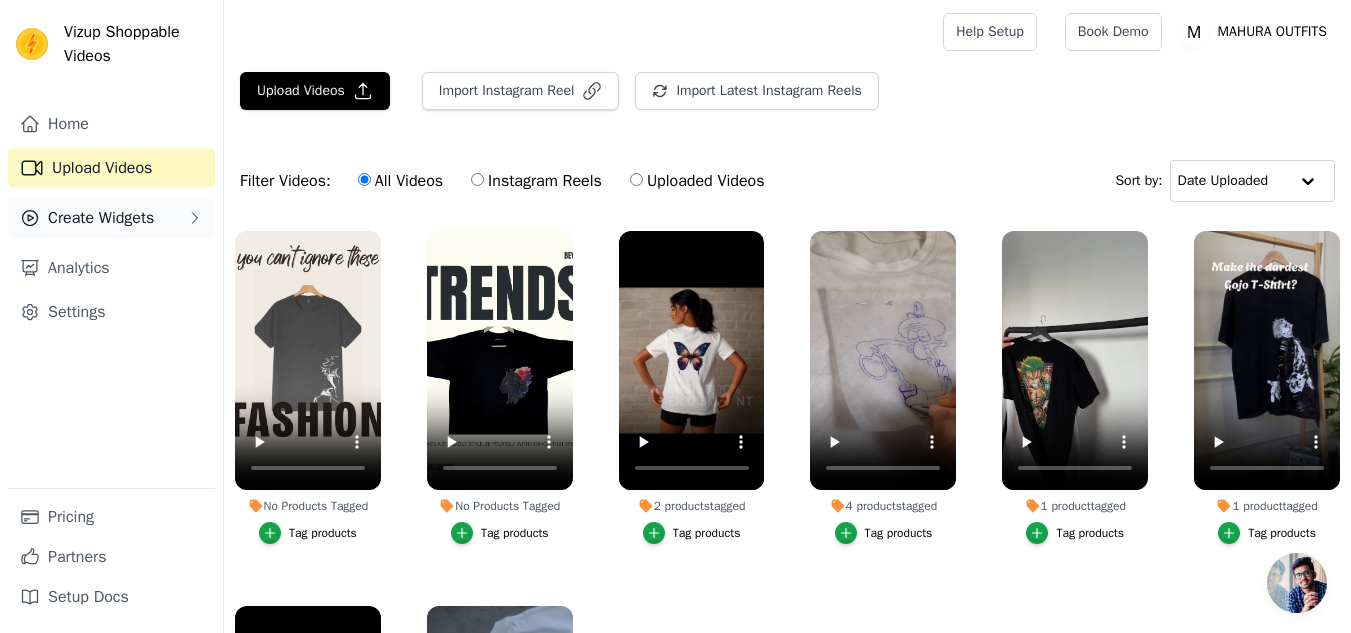 click on "Create Widgets" at bounding box center (111, 218) 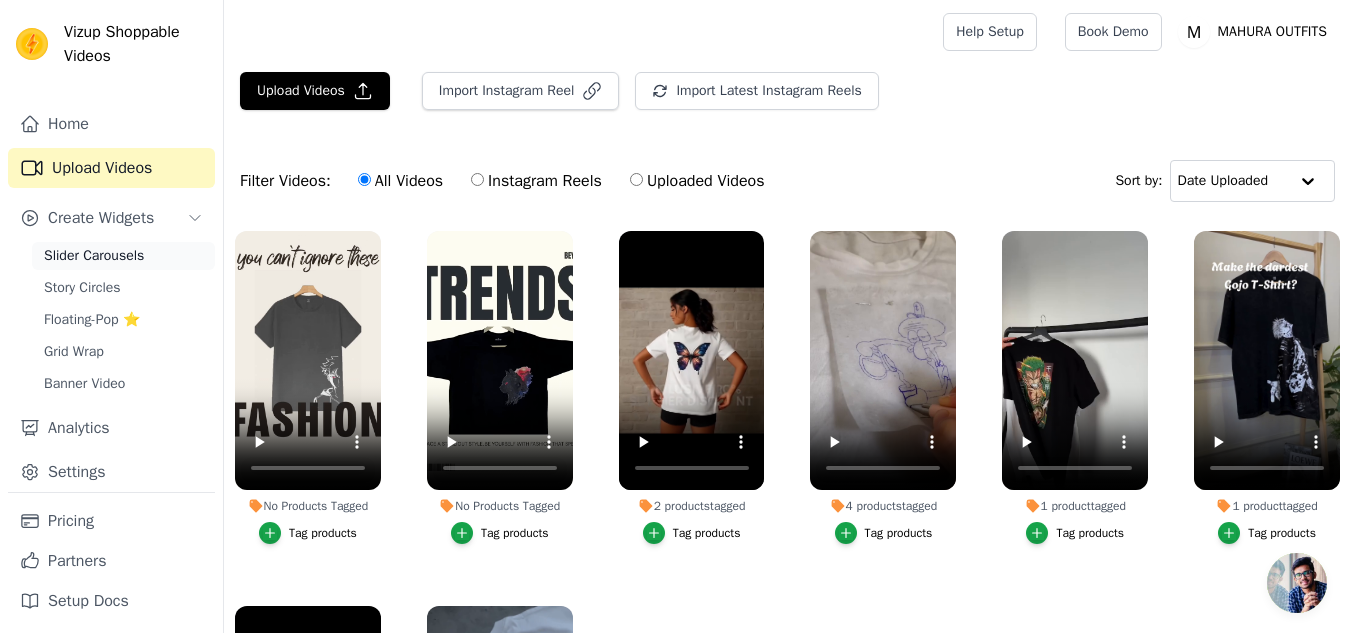 click on "Slider Carousels" at bounding box center (94, 256) 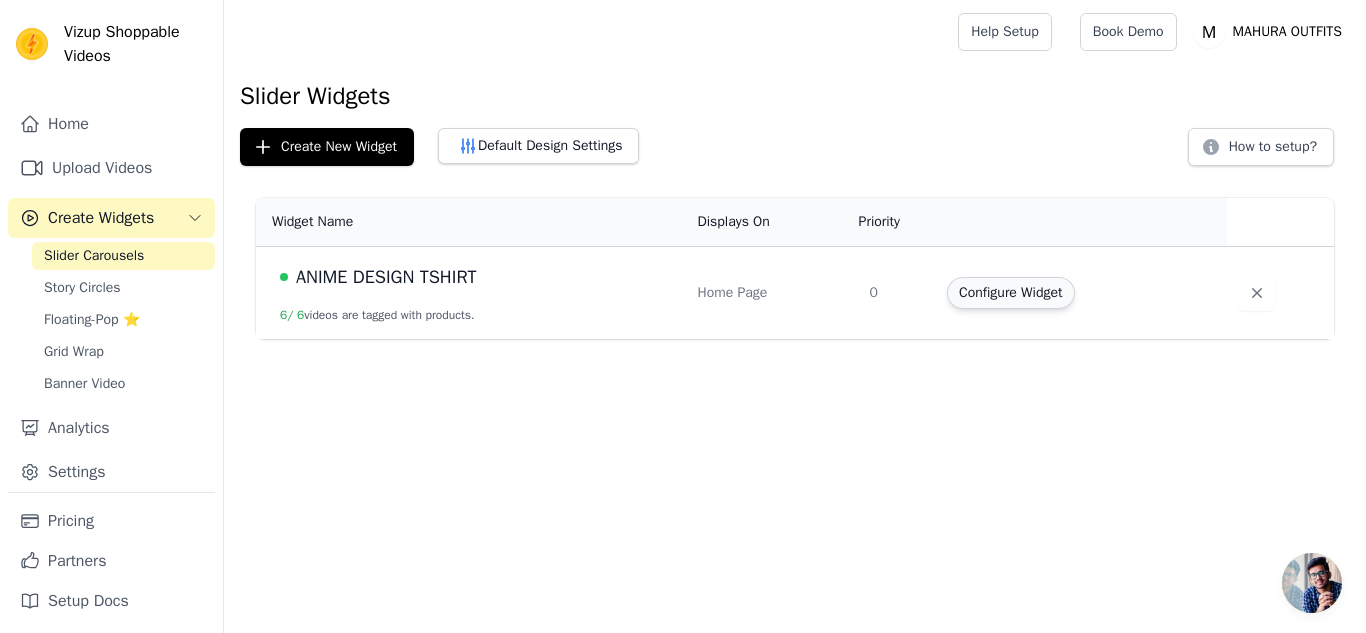 click on "Configure Widget" at bounding box center (1010, 293) 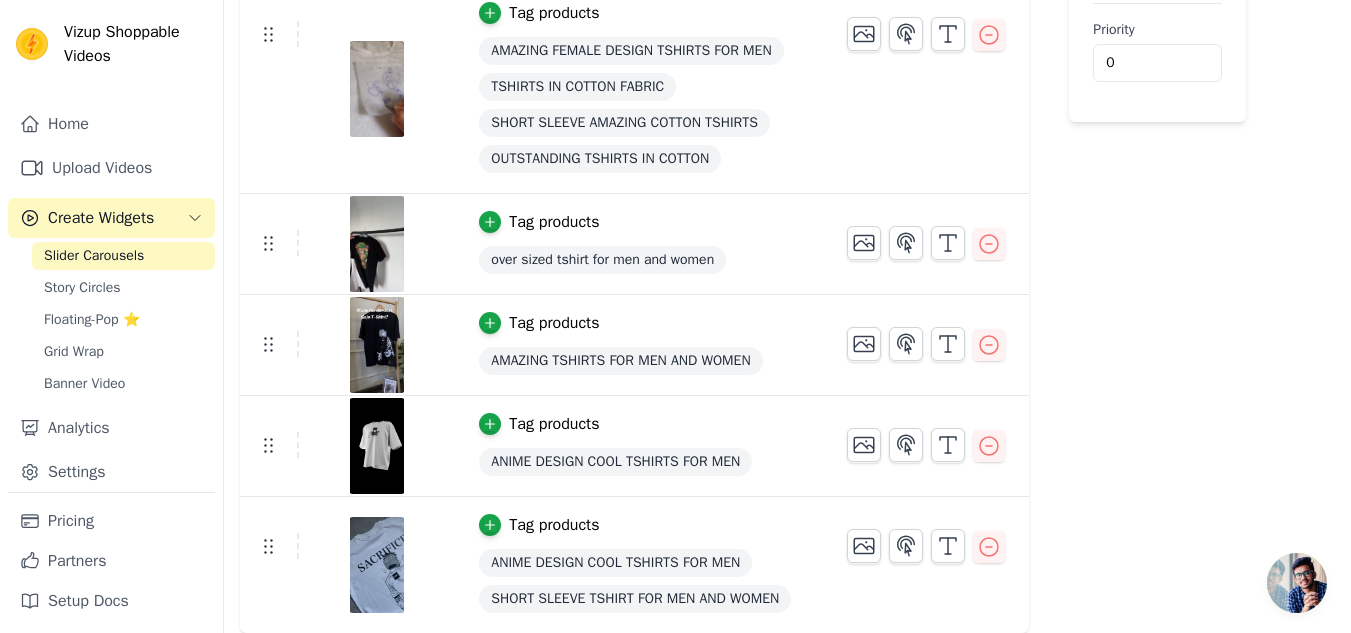 scroll, scrollTop: 0, scrollLeft: 0, axis: both 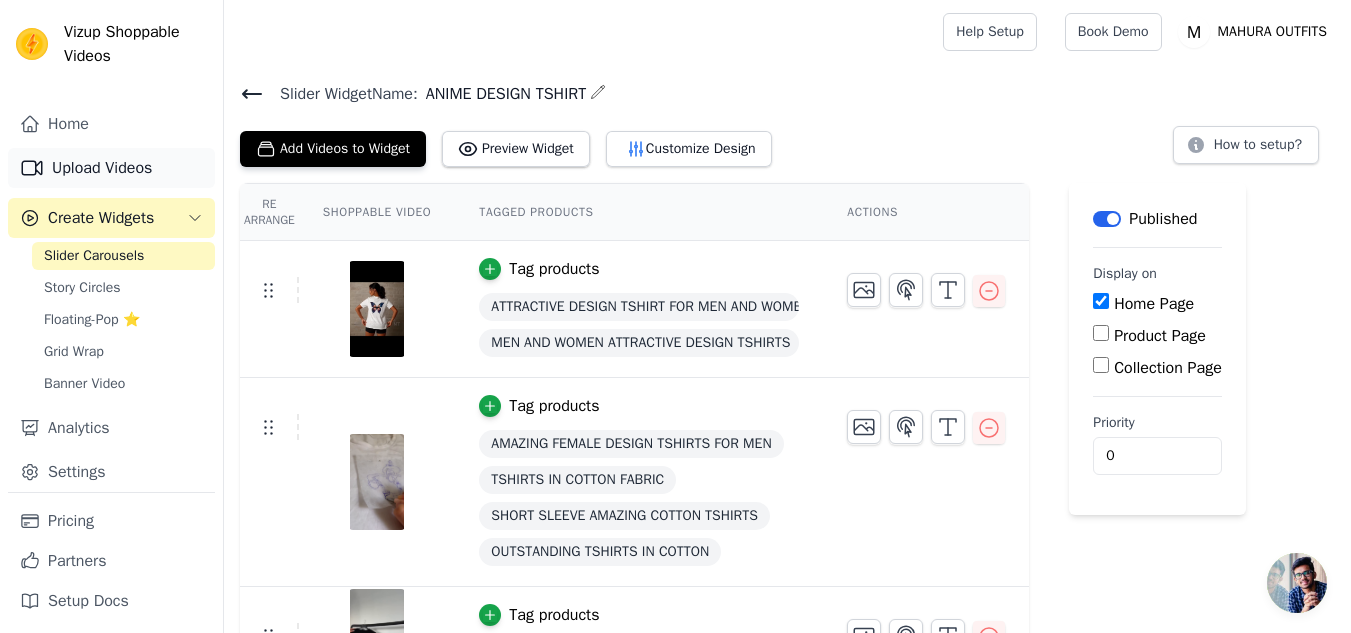 click on "Upload Videos" at bounding box center [111, 168] 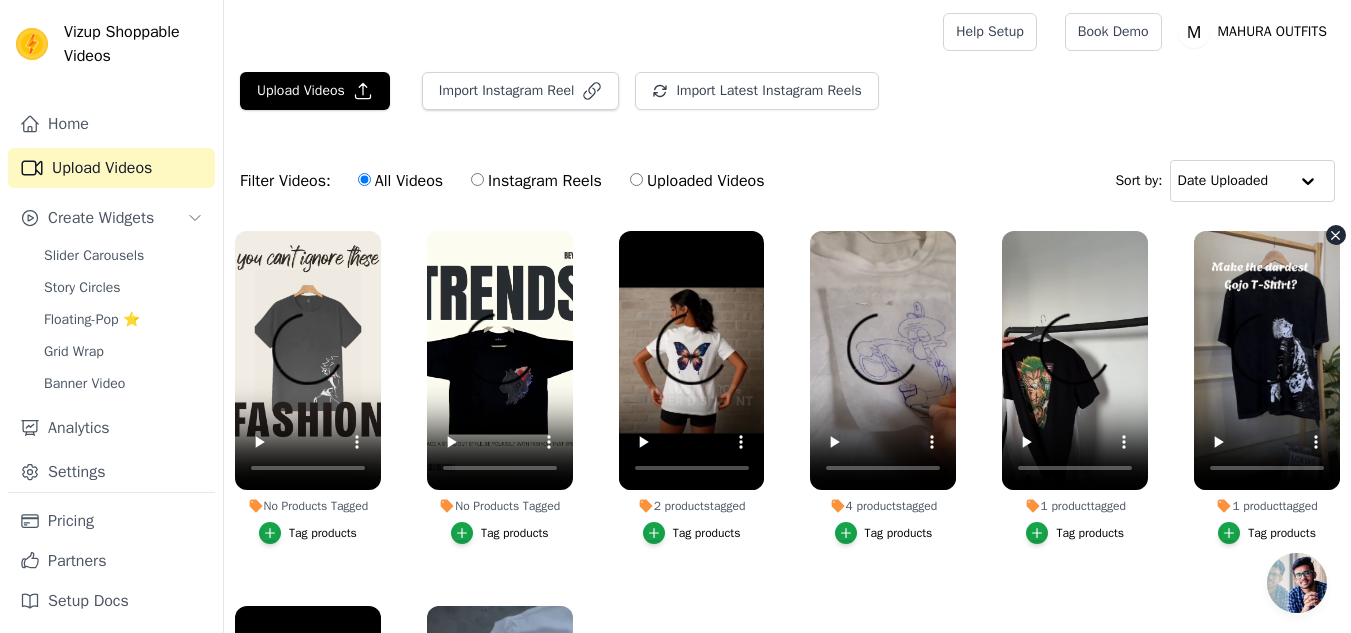 scroll, scrollTop: 186, scrollLeft: 0, axis: vertical 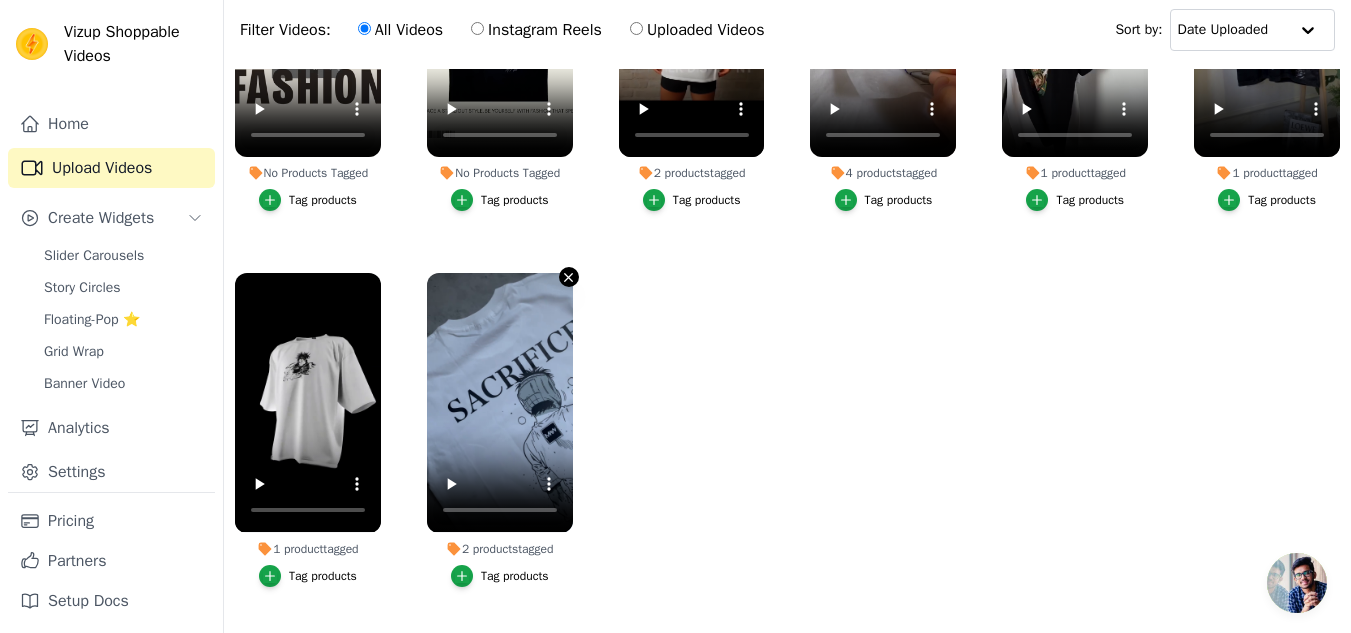 click 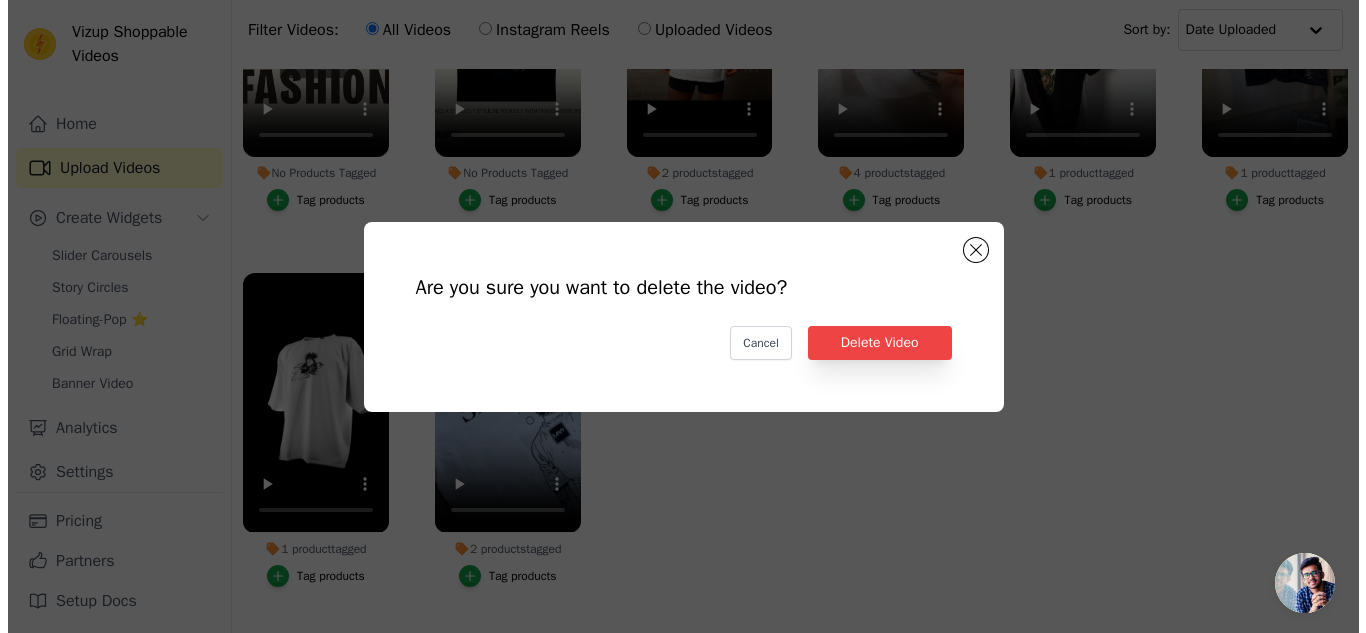 scroll, scrollTop: 0, scrollLeft: 0, axis: both 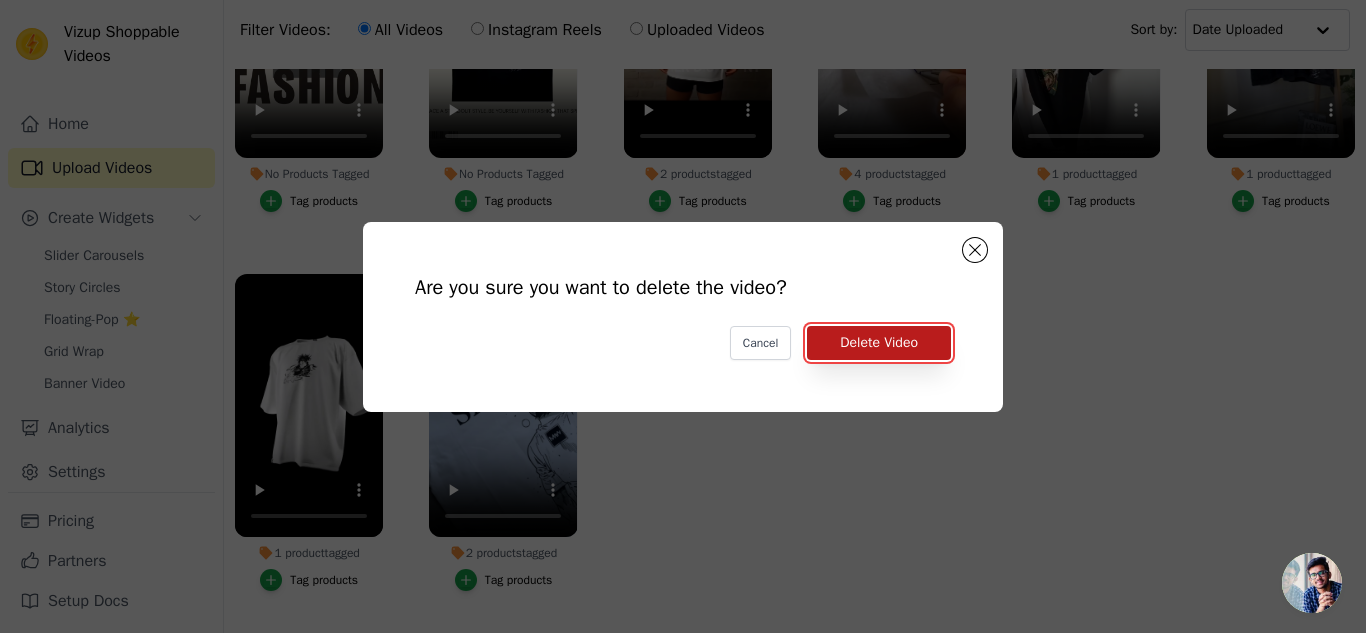 click on "Delete Video" at bounding box center [879, 343] 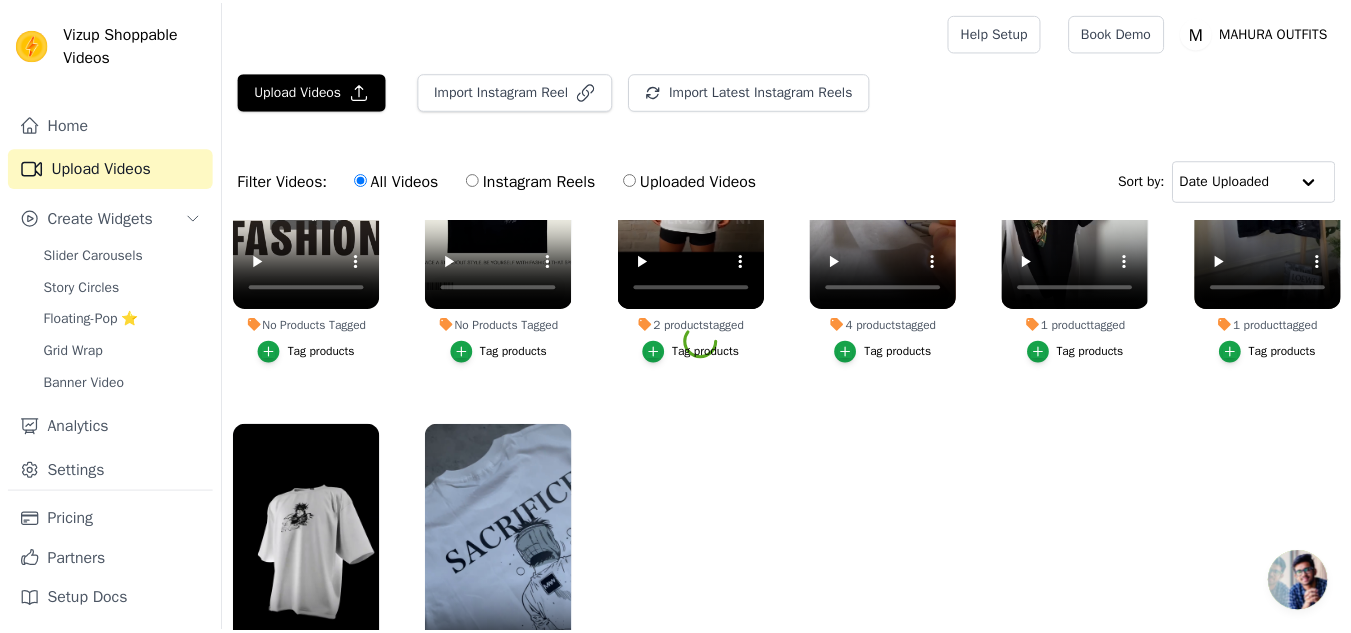 scroll, scrollTop: 151, scrollLeft: 0, axis: vertical 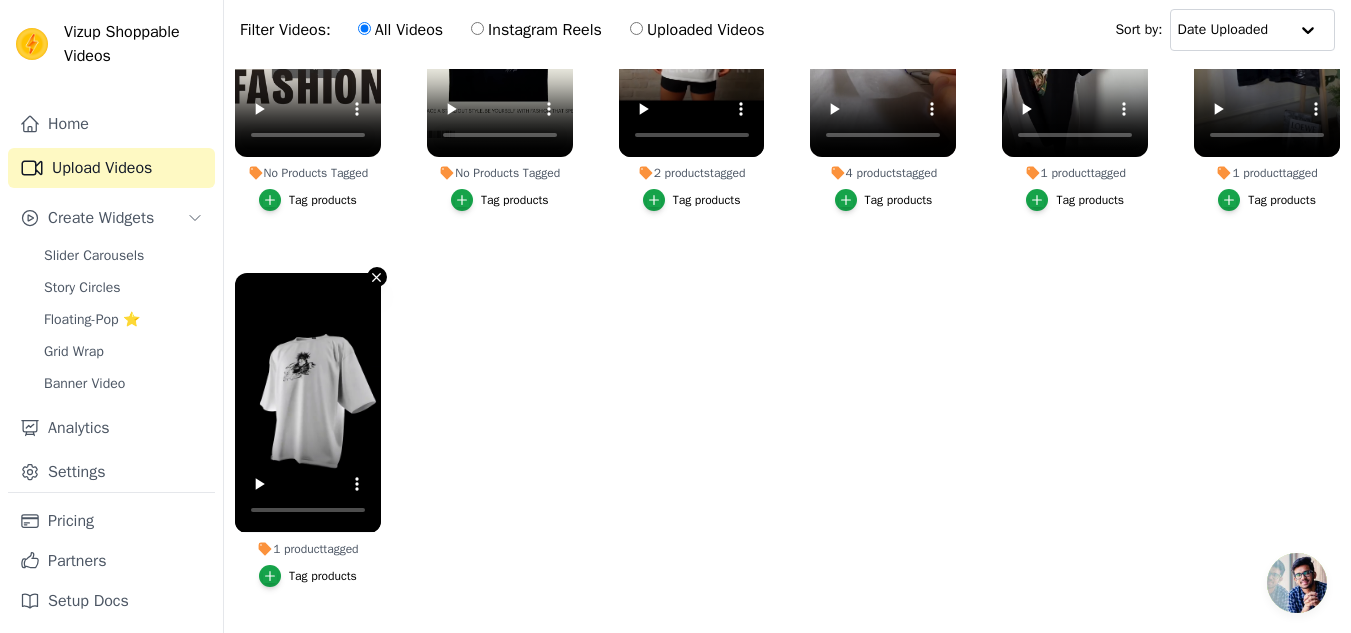 click 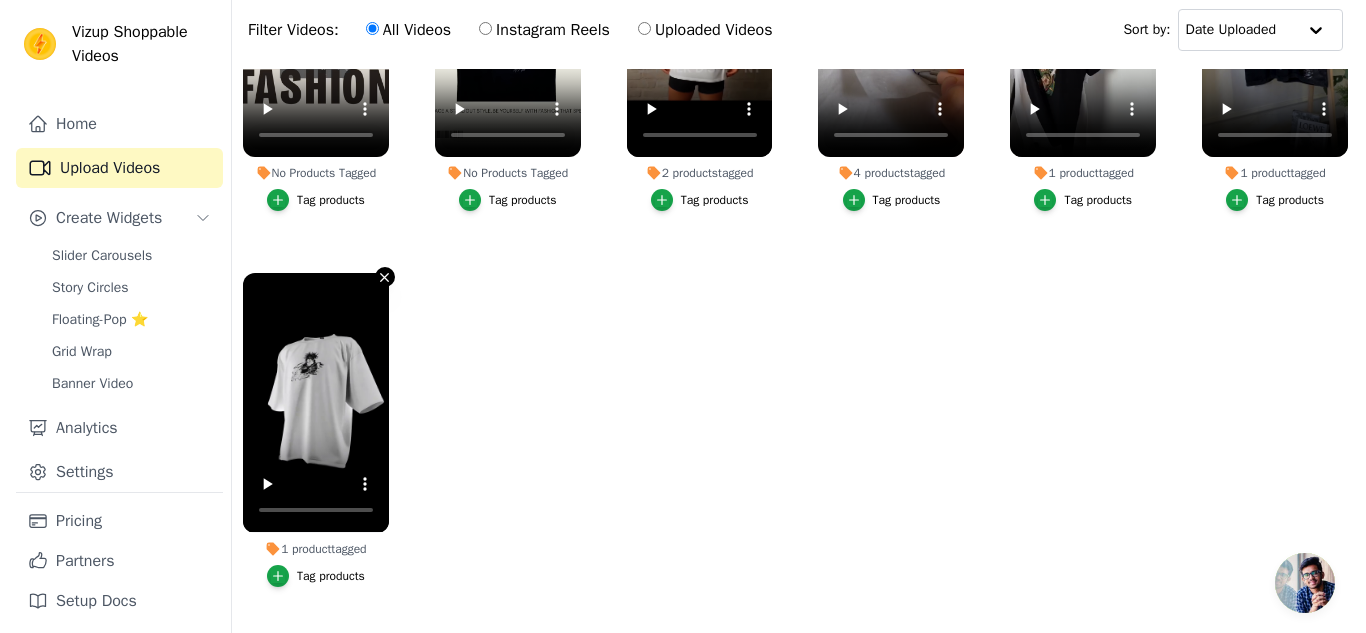 scroll, scrollTop: 0, scrollLeft: 0, axis: both 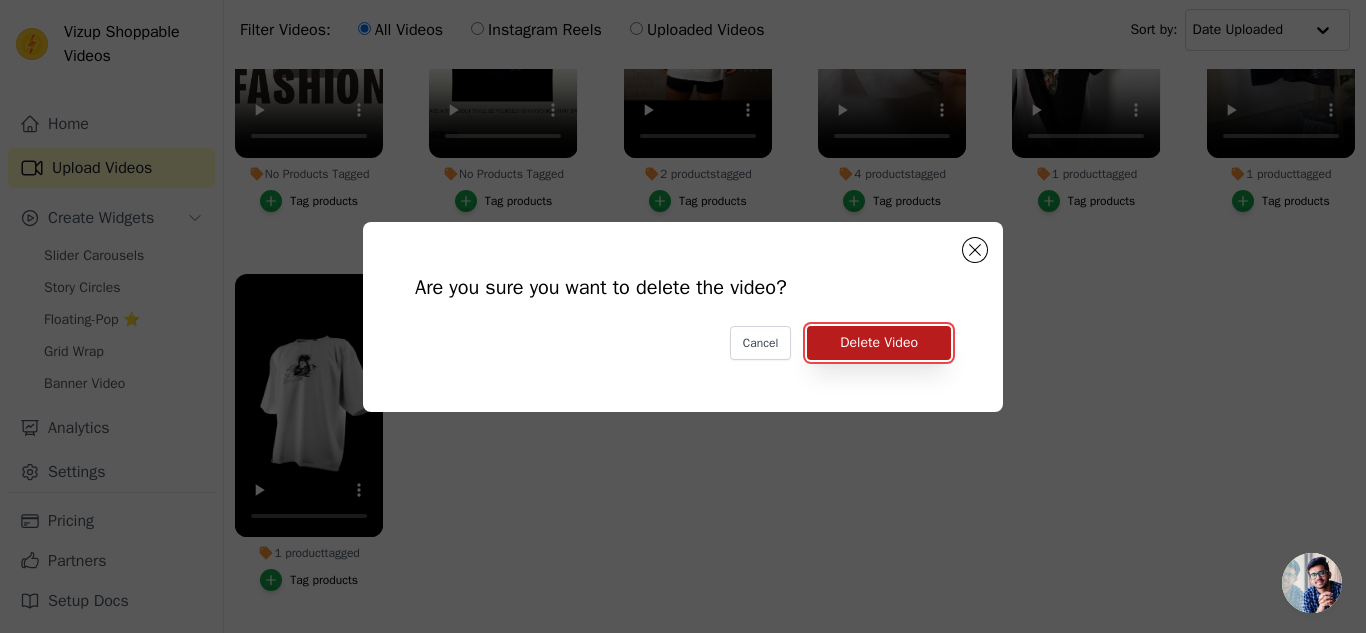 click on "Delete Video" at bounding box center [879, 343] 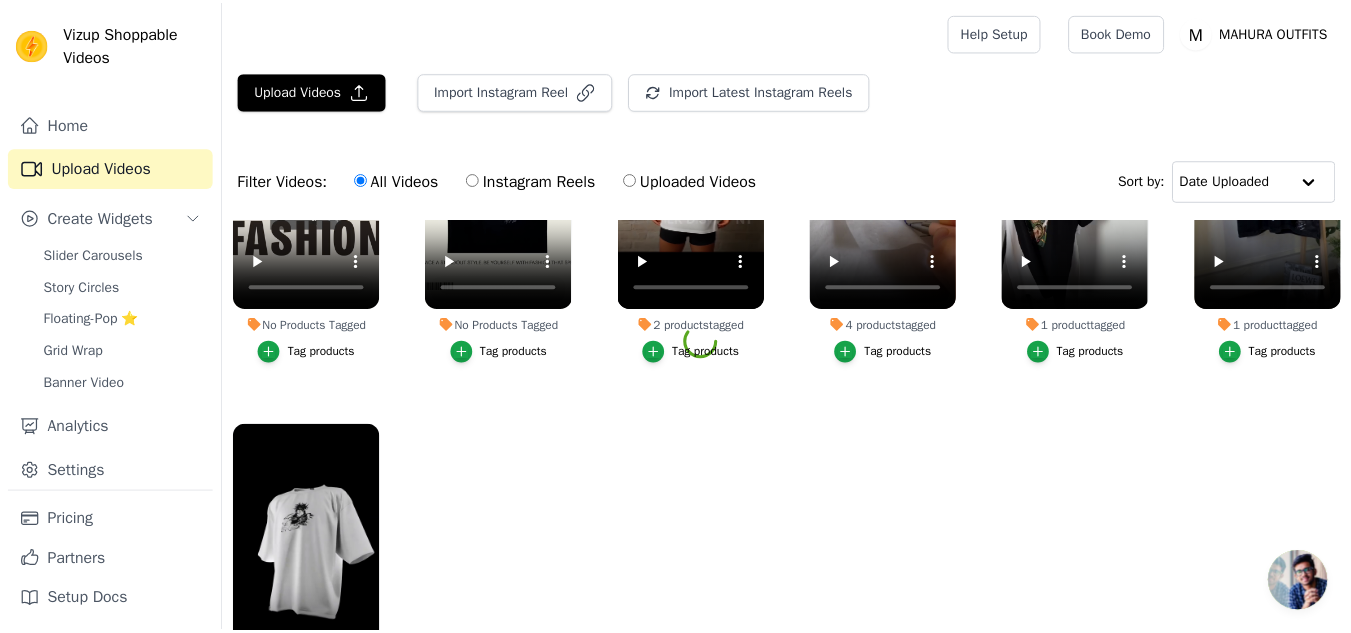 scroll, scrollTop: 151, scrollLeft: 0, axis: vertical 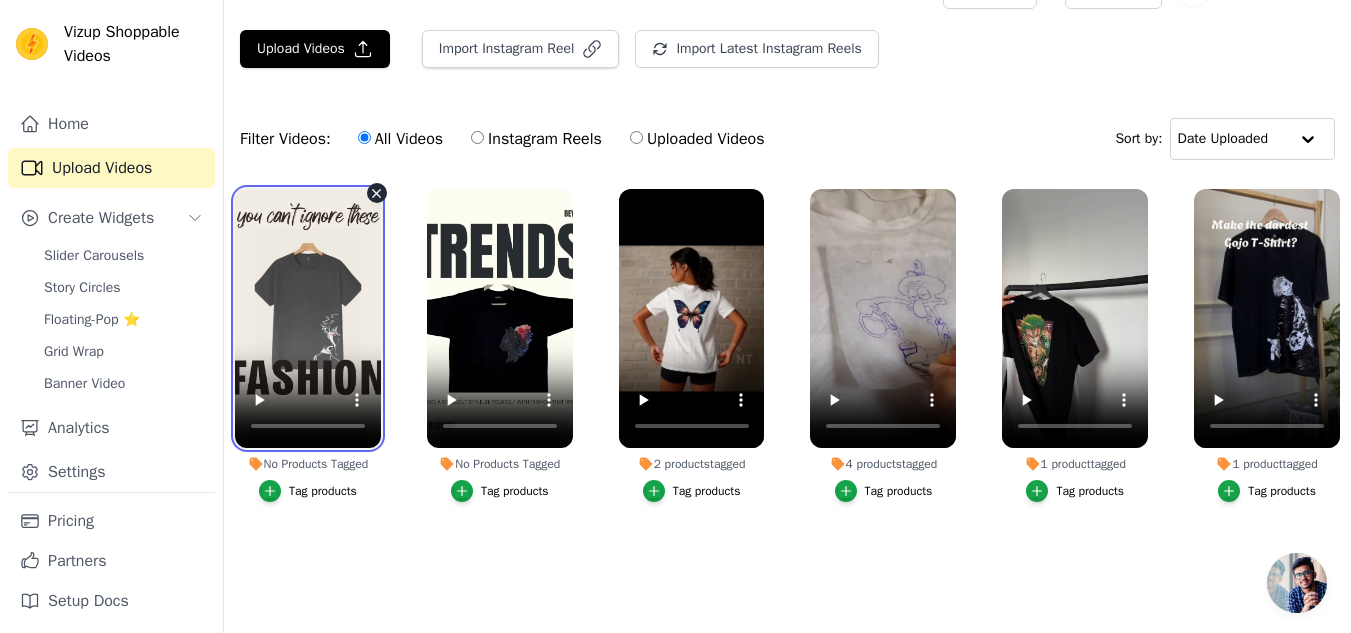 click at bounding box center (308, 318) 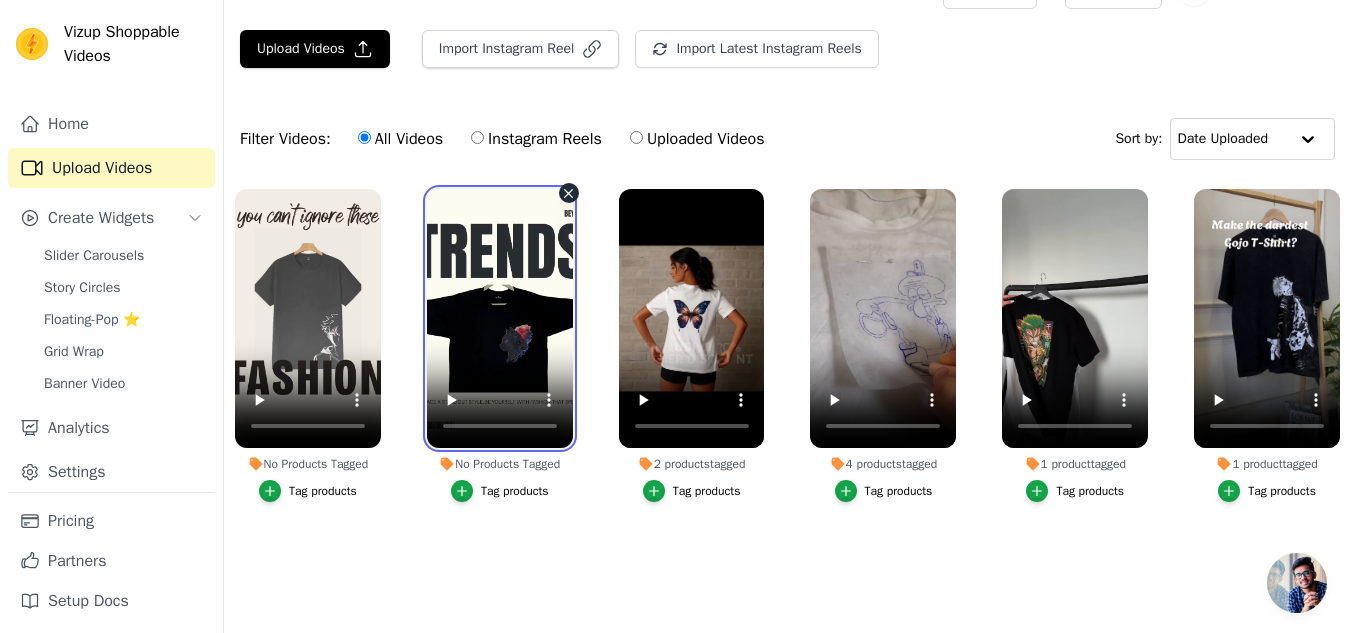 click at bounding box center (500, 318) 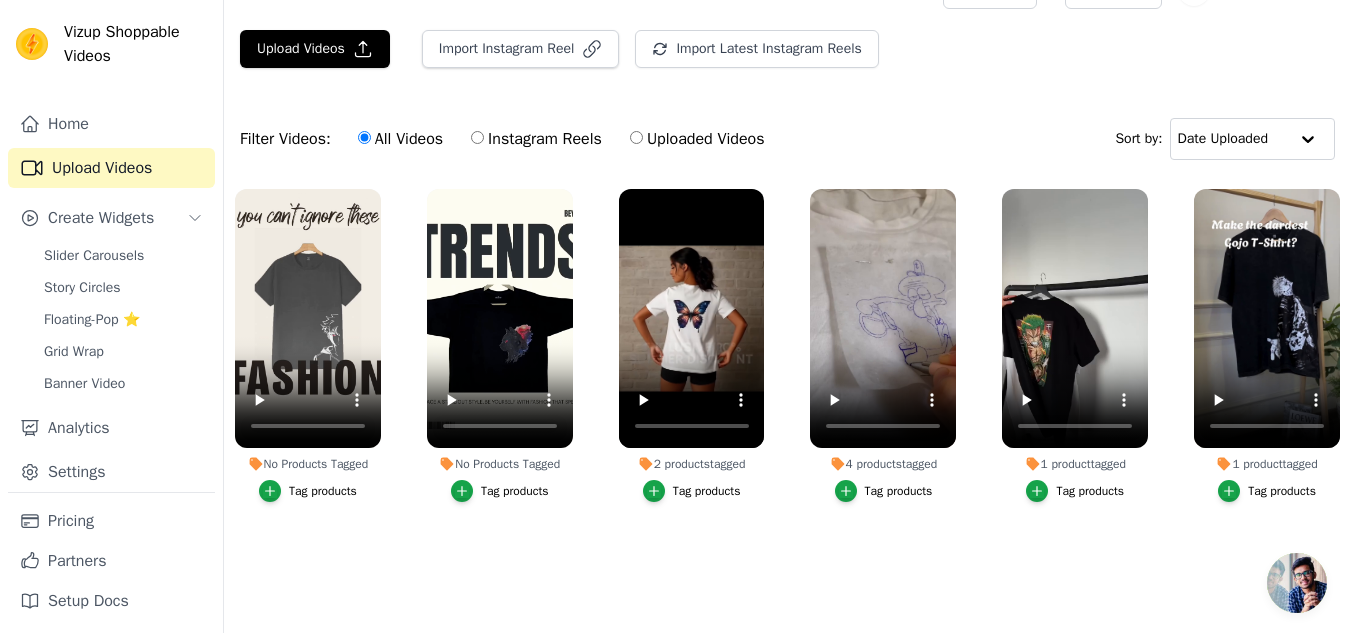 click on "2   products  tagged       Tag products" at bounding box center [692, 349] 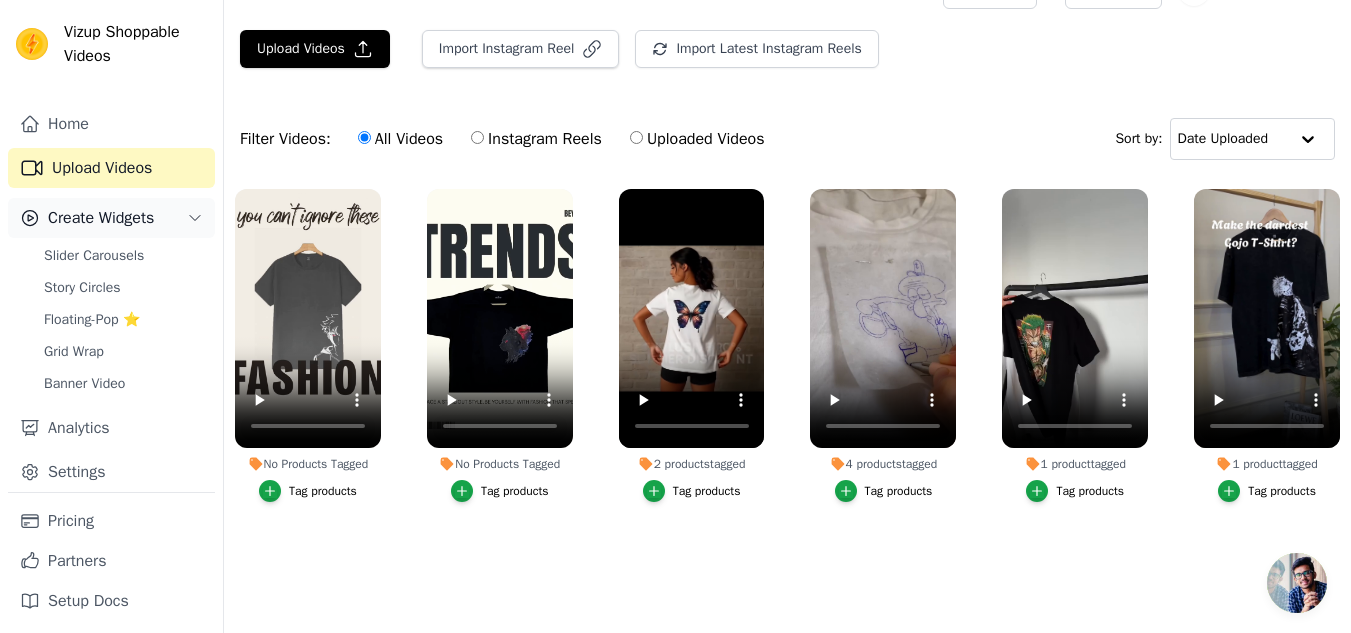 click on "Create Widgets" at bounding box center (101, 218) 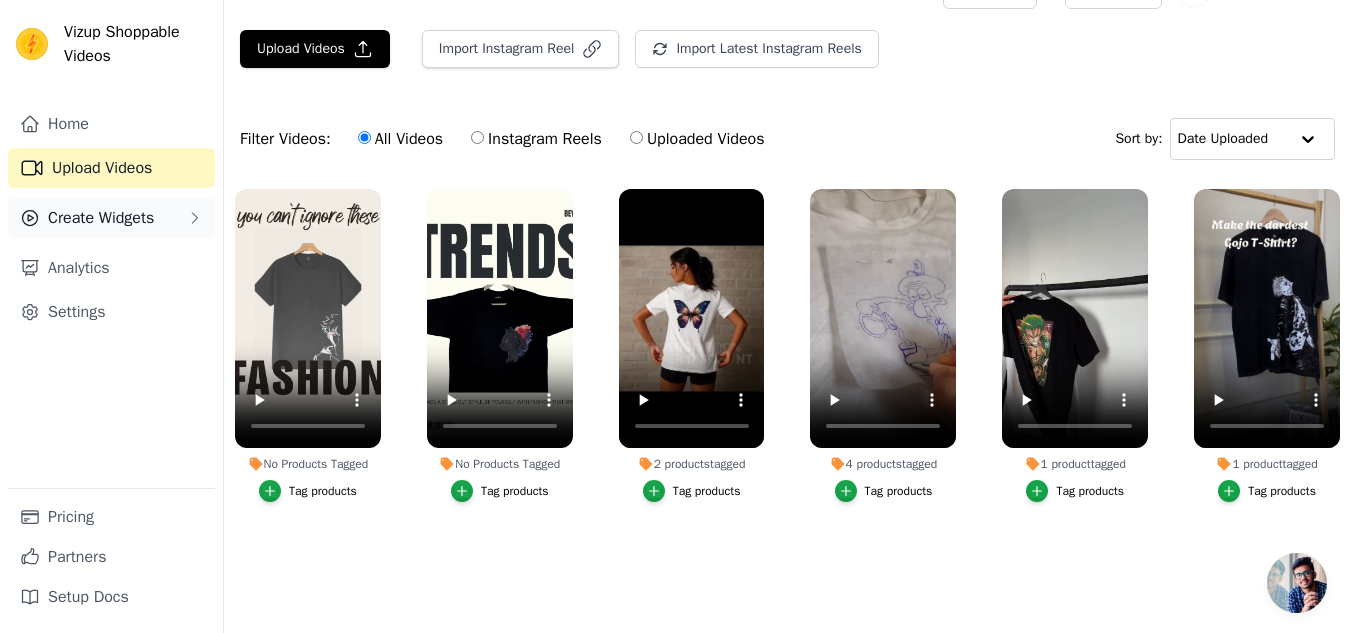 click on "Create Widgets" at bounding box center (111, 218) 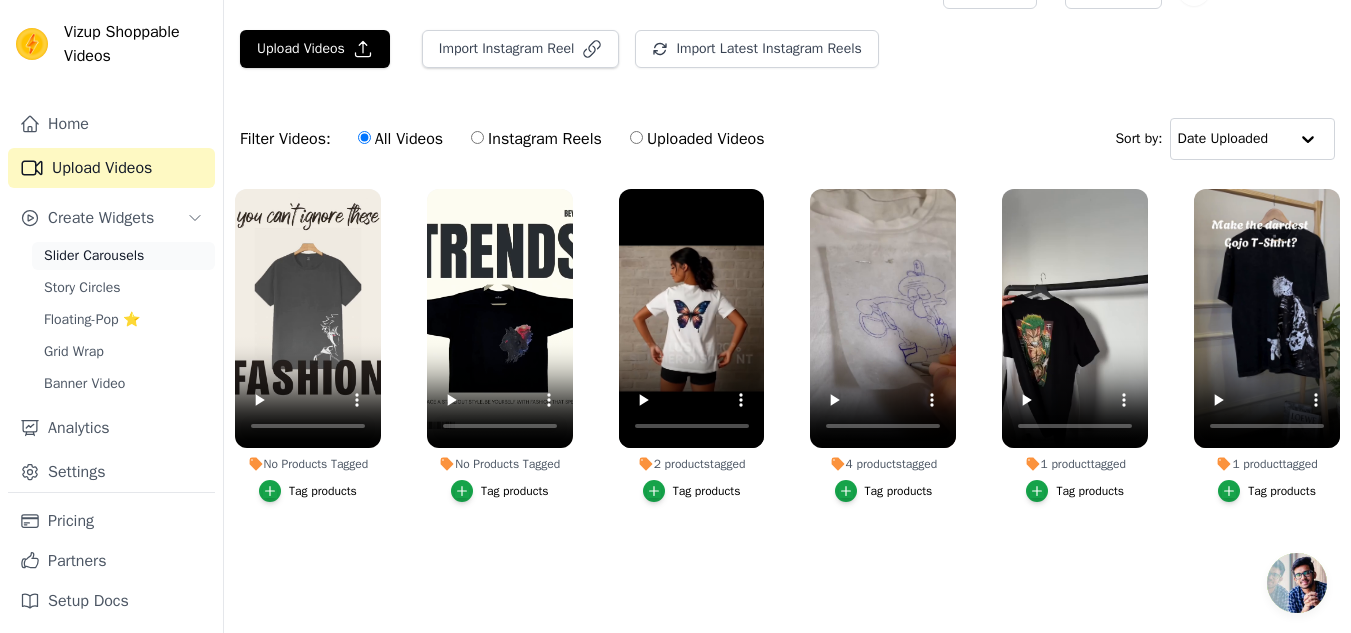 click on "Slider Carousels" at bounding box center (94, 256) 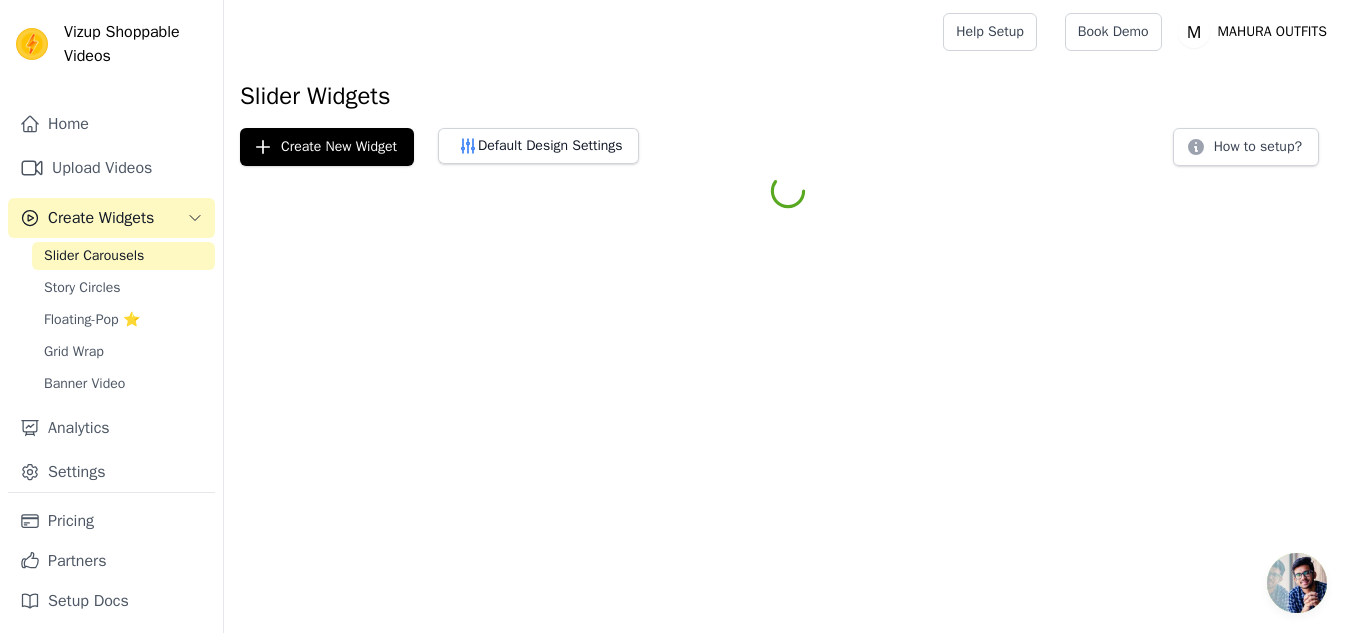 scroll, scrollTop: 0, scrollLeft: 0, axis: both 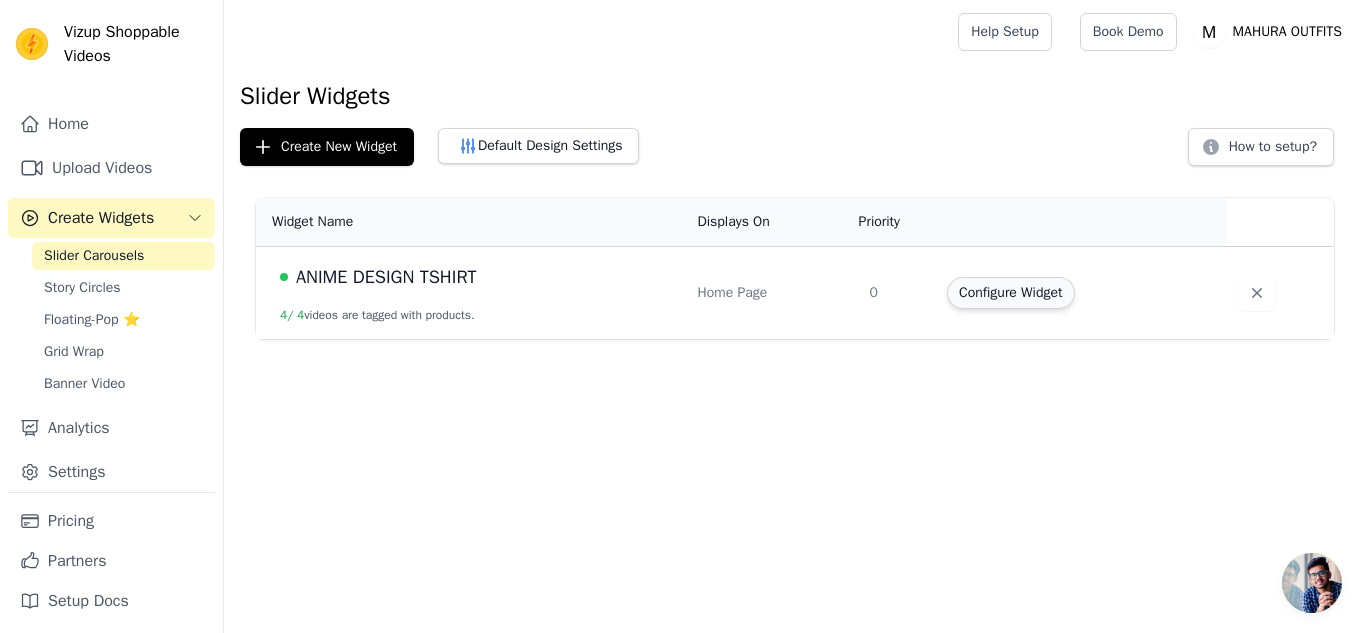 click on "Configure Widget" at bounding box center [1010, 293] 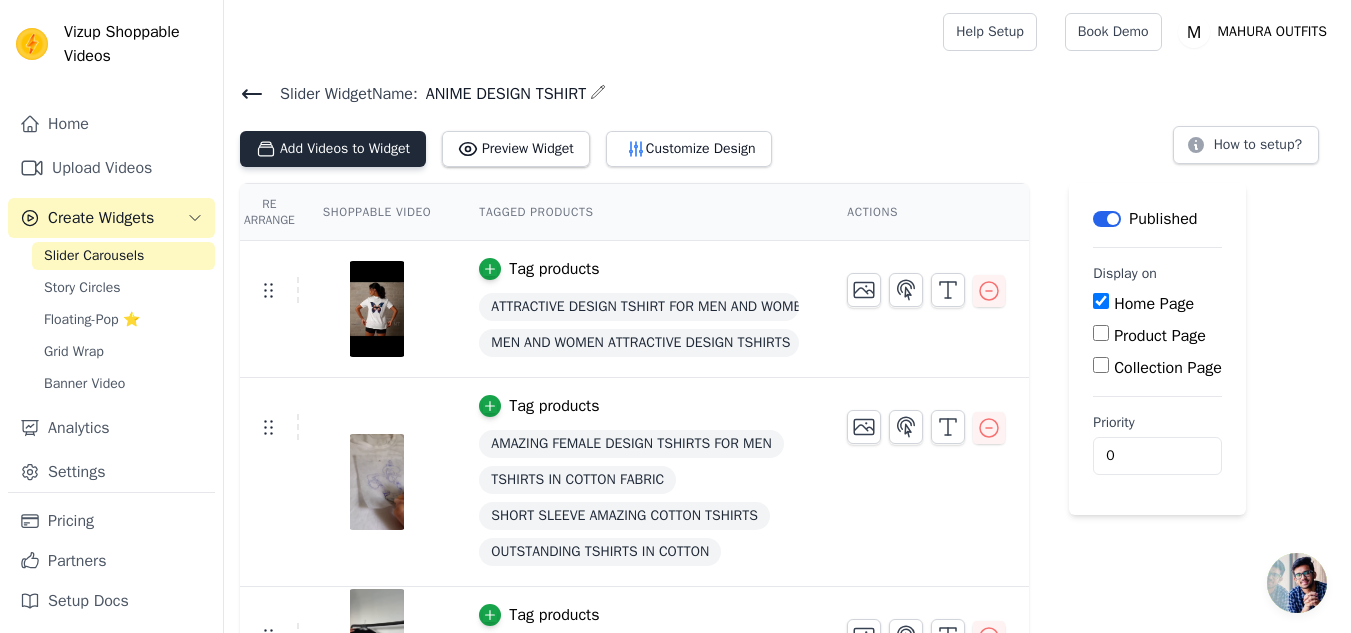 click on "Add Videos to Widget" at bounding box center [333, 149] 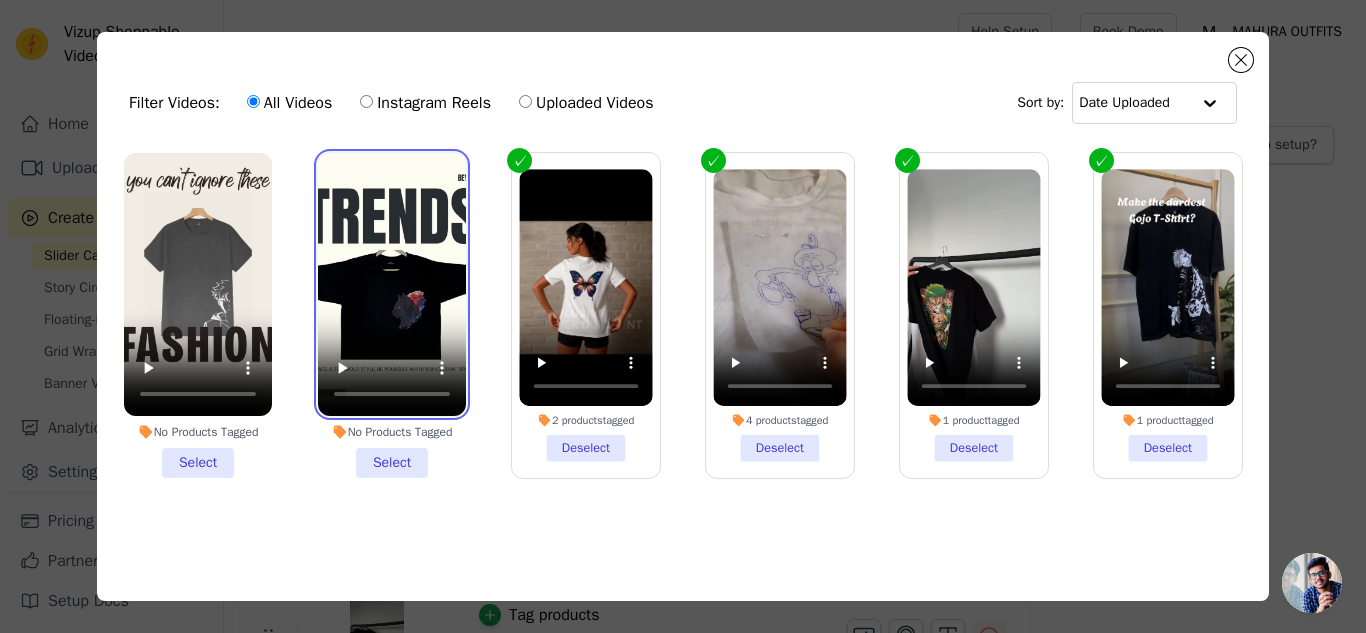 click at bounding box center (392, 284) 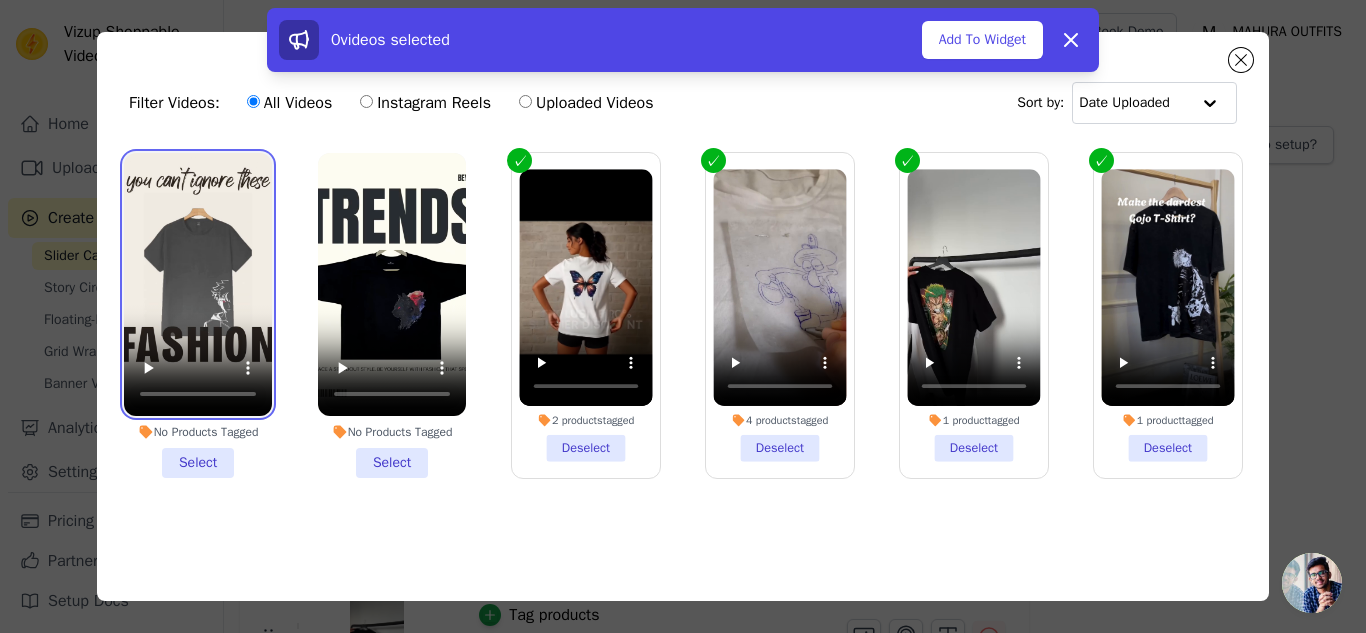 click at bounding box center (198, 284) 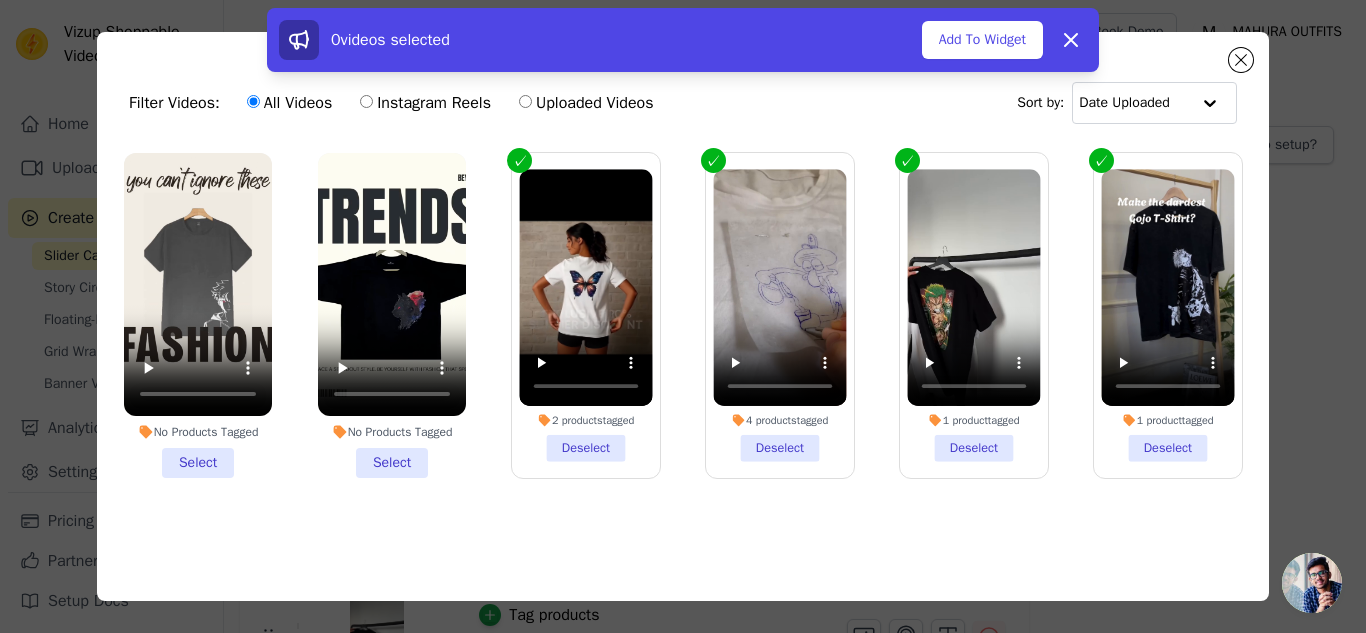 click on "No Products Tagged     Select" at bounding box center [198, 315] 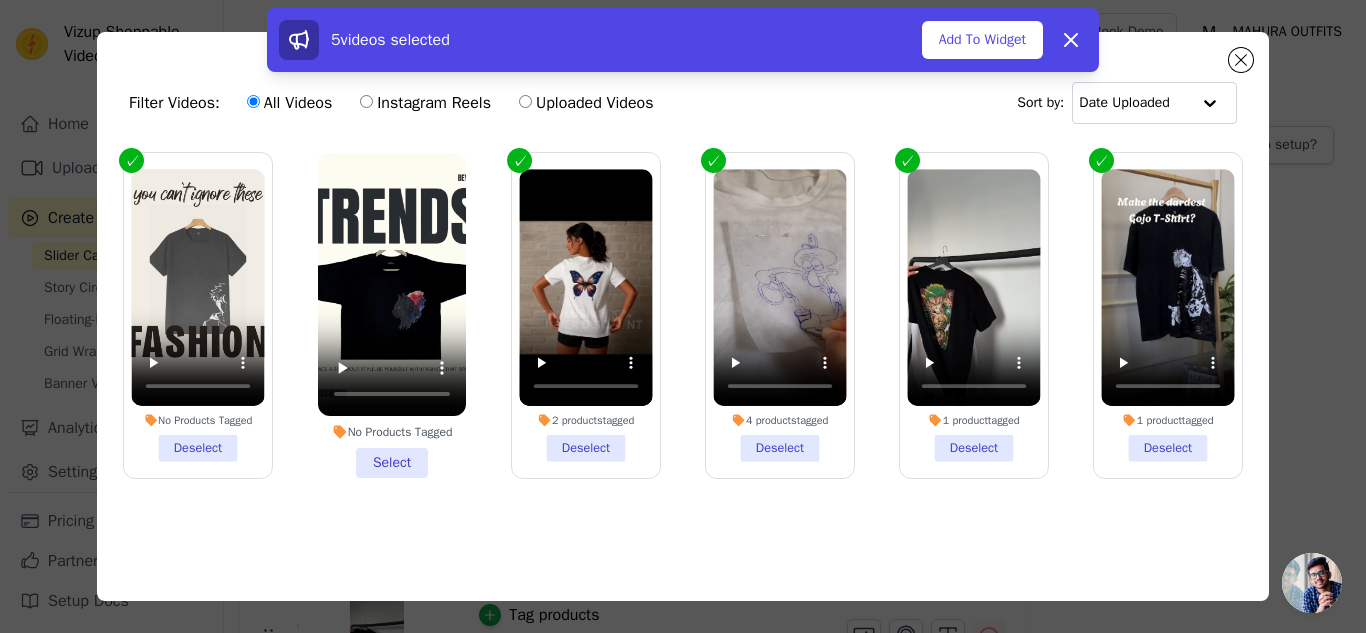 click on "No Products Tagged     Select" at bounding box center (392, 315) 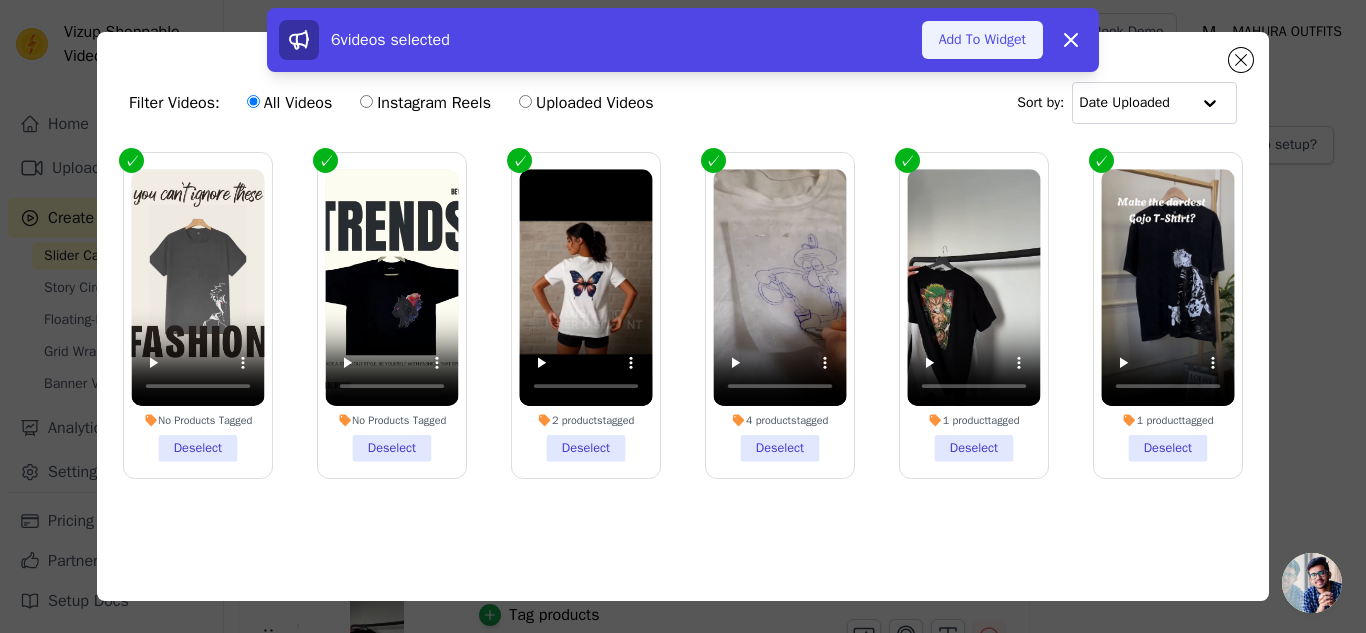 click on "Add To Widget" at bounding box center [982, 40] 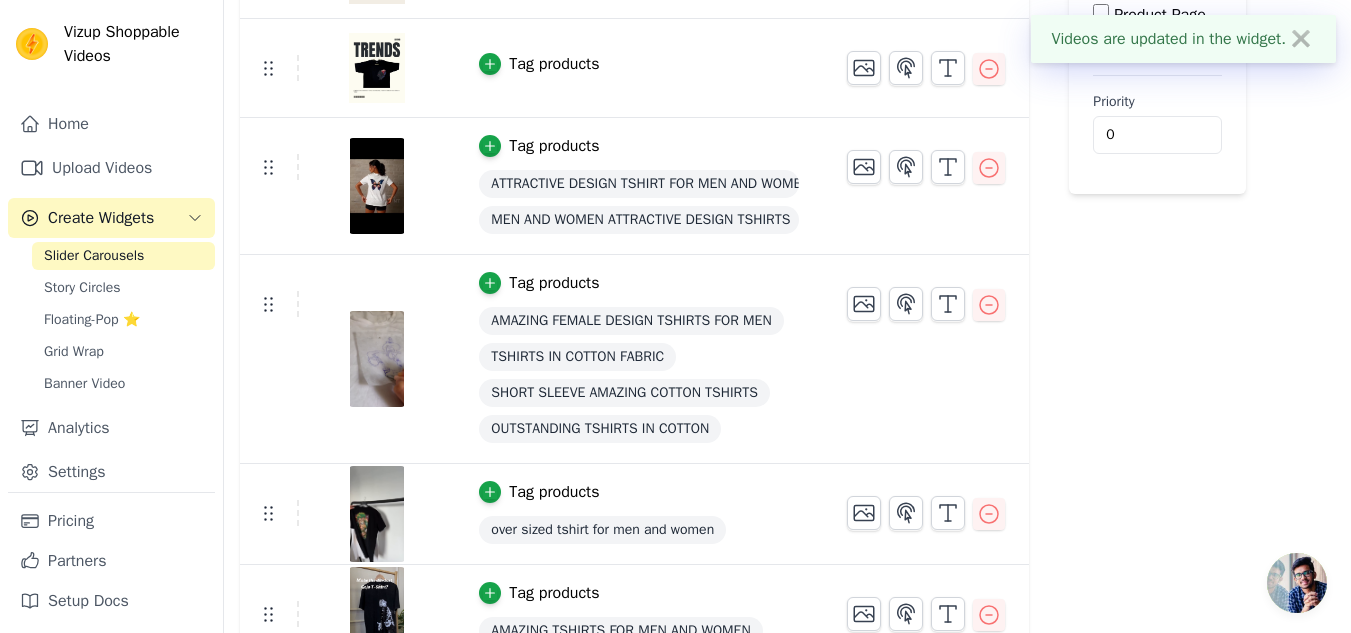 scroll, scrollTop: 353, scrollLeft: 0, axis: vertical 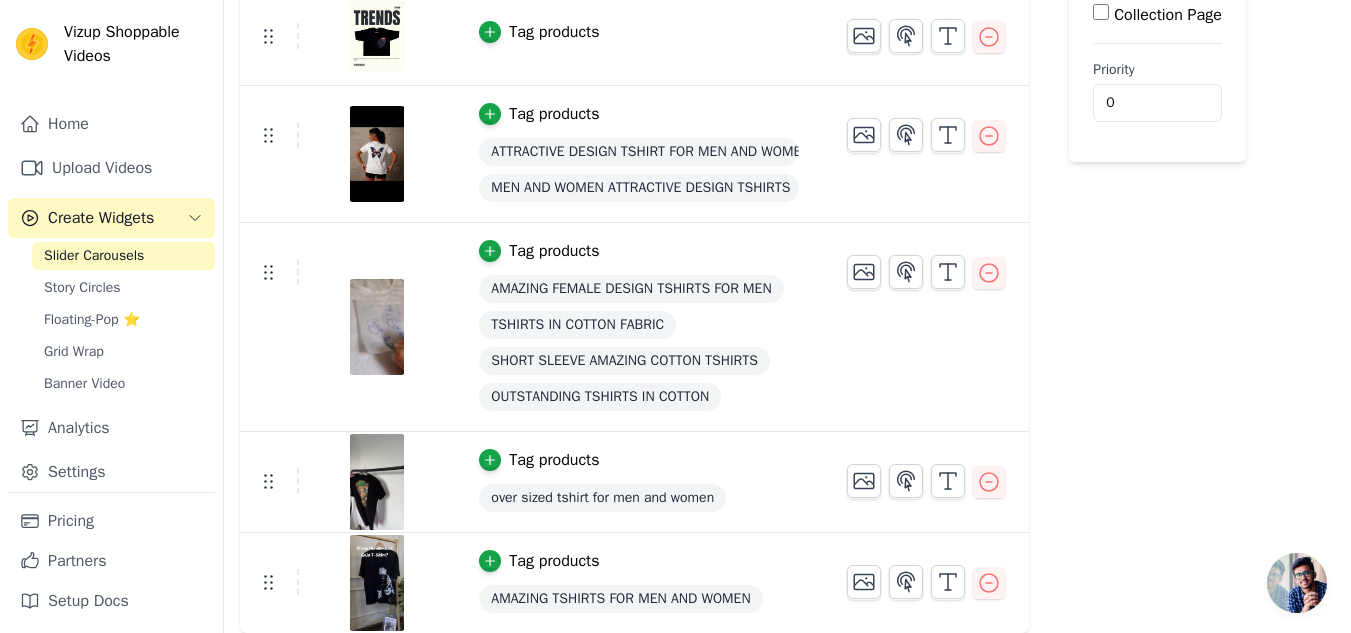 click on "AMAZING TSHIRTS FOR MEN AND WOMEN" at bounding box center (620, 599) 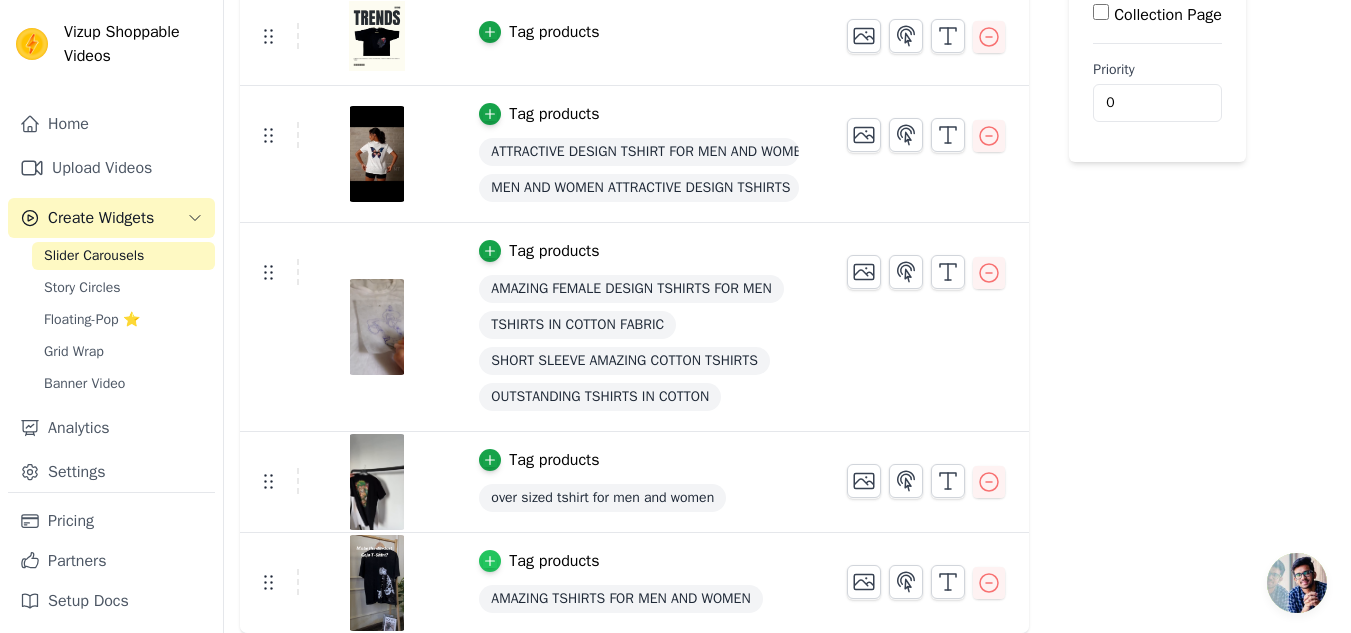 click at bounding box center (490, 561) 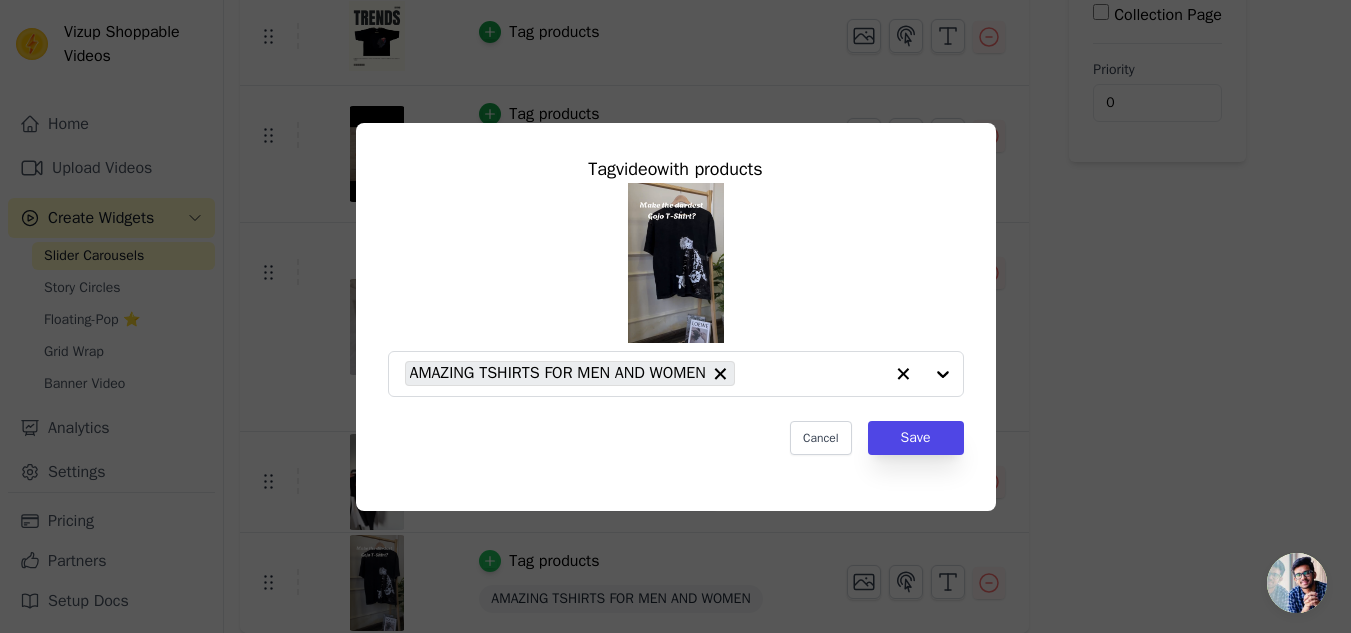 scroll, scrollTop: 0, scrollLeft: 0, axis: both 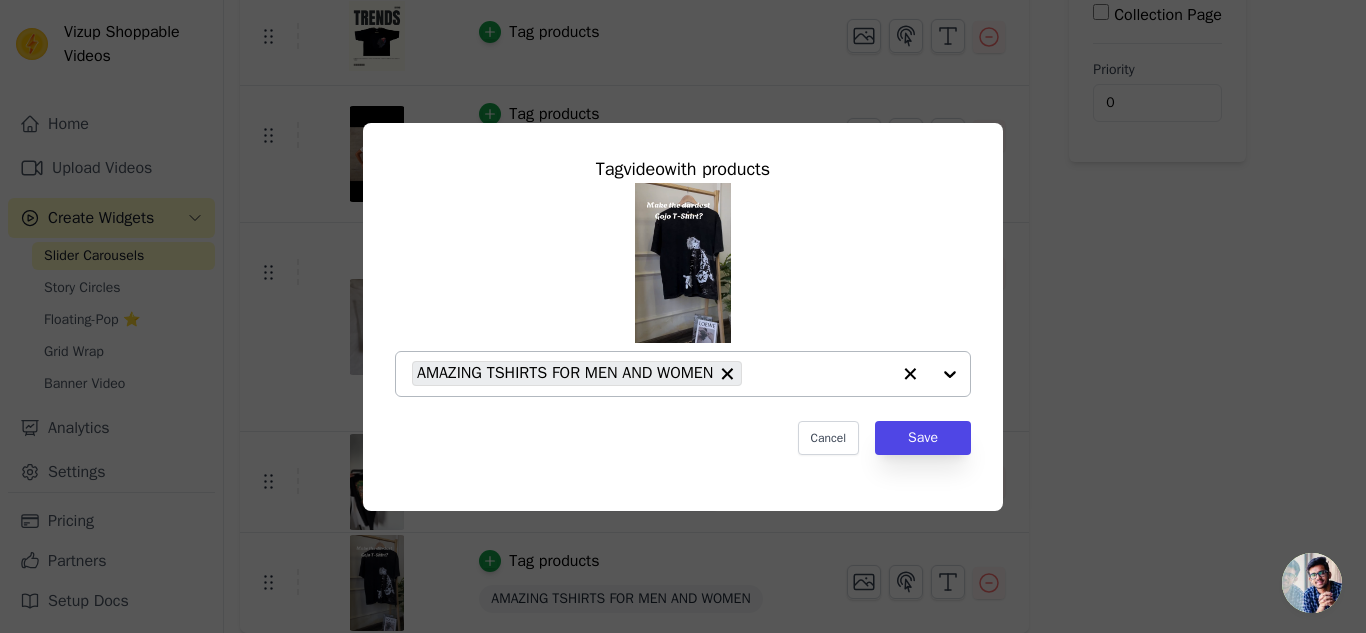 click 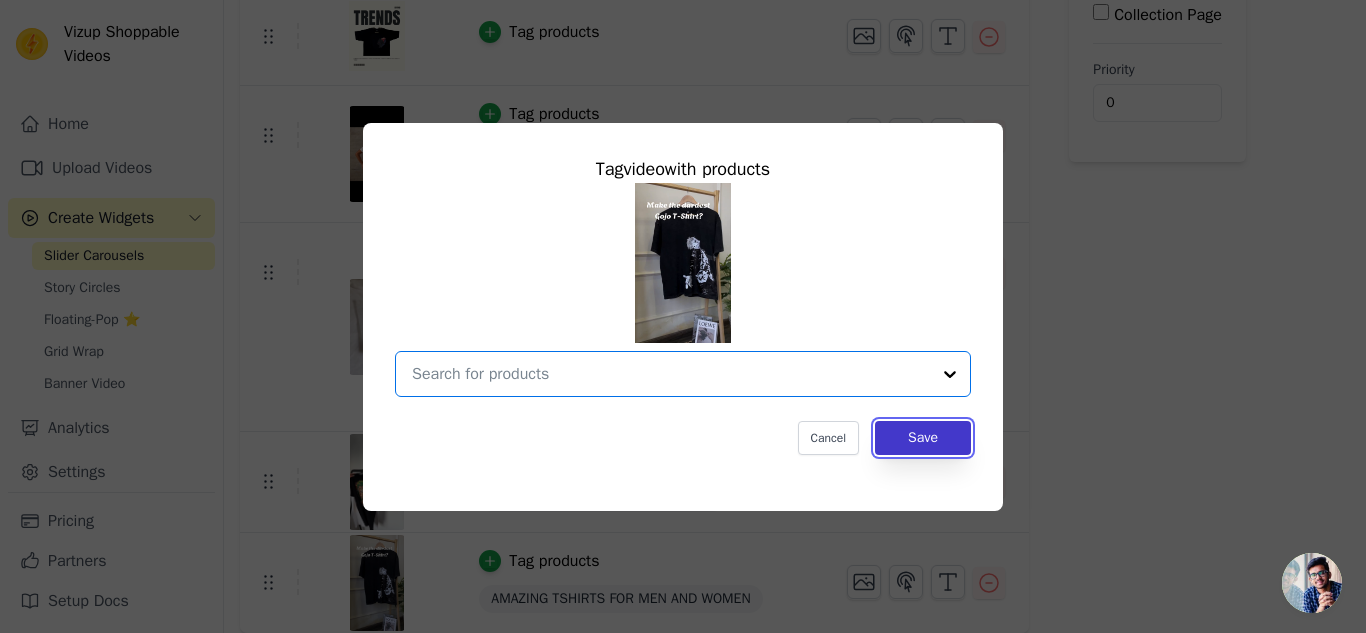 click on "Save" at bounding box center (923, 438) 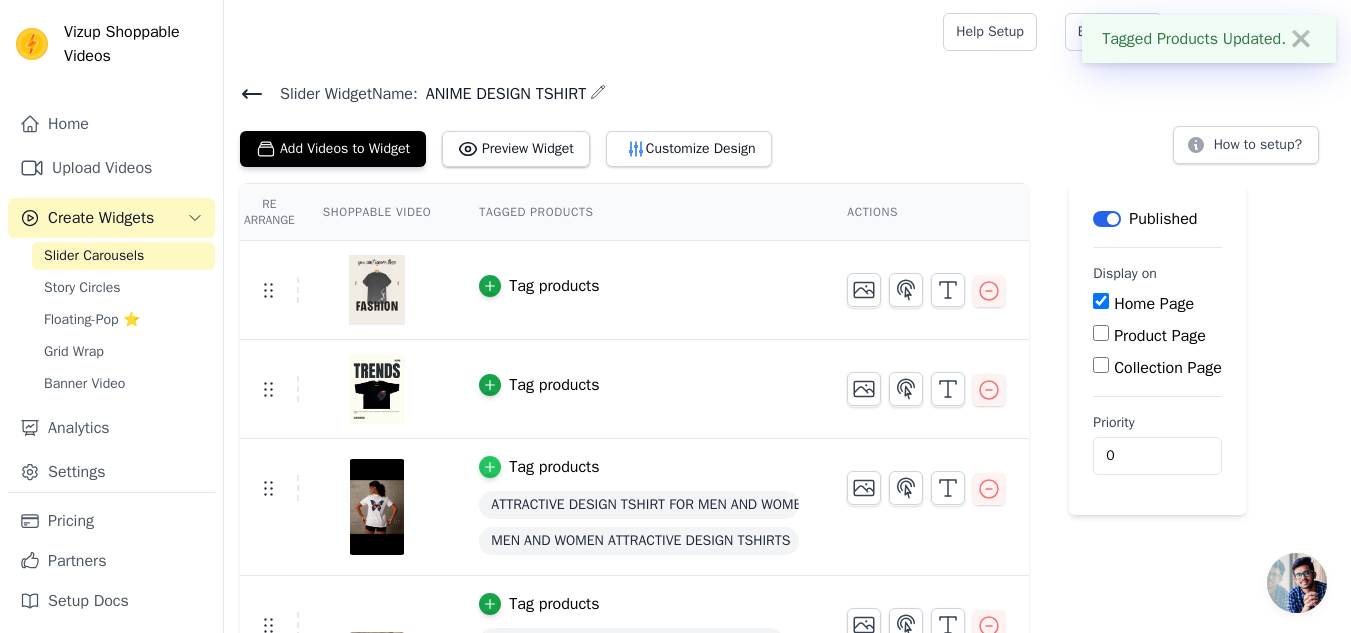 click 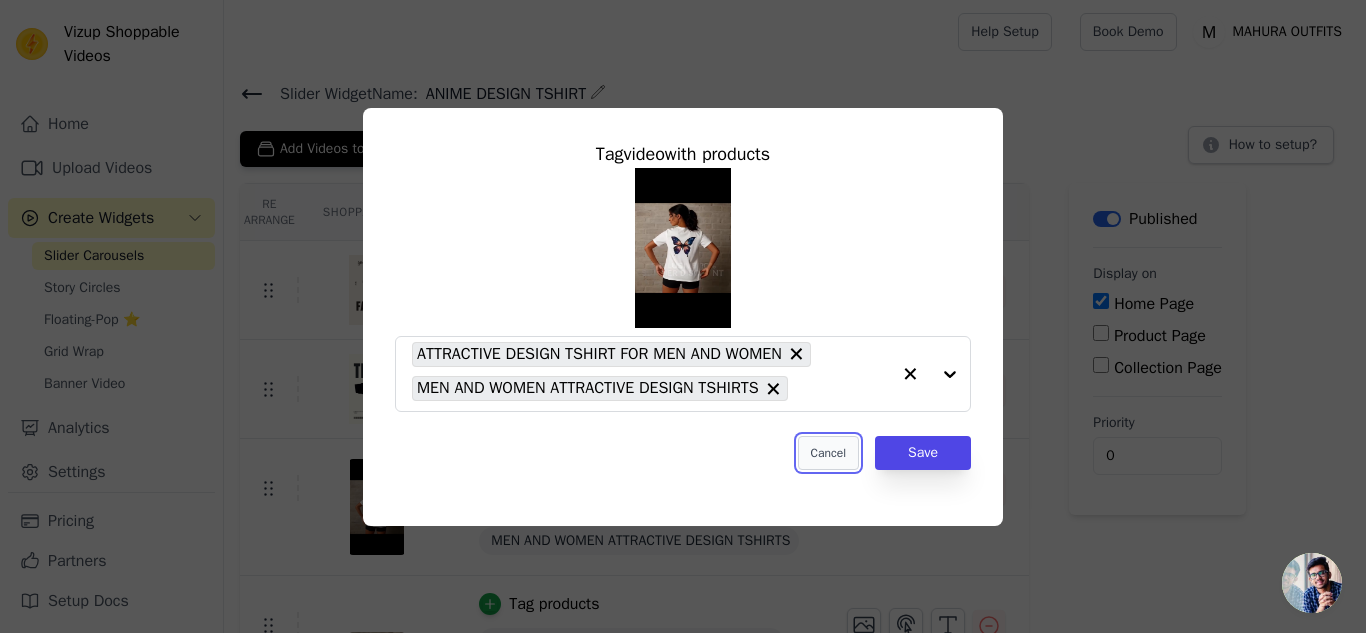 click on "Cancel" at bounding box center (828, 453) 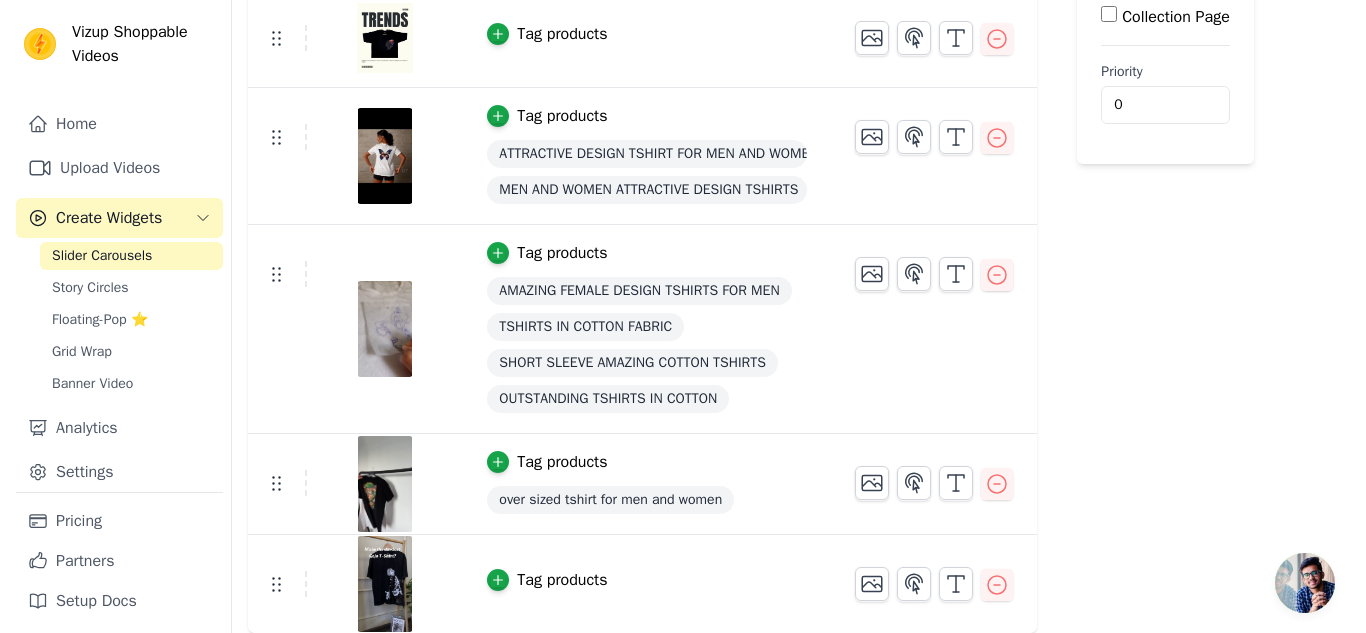 scroll, scrollTop: 0, scrollLeft: 0, axis: both 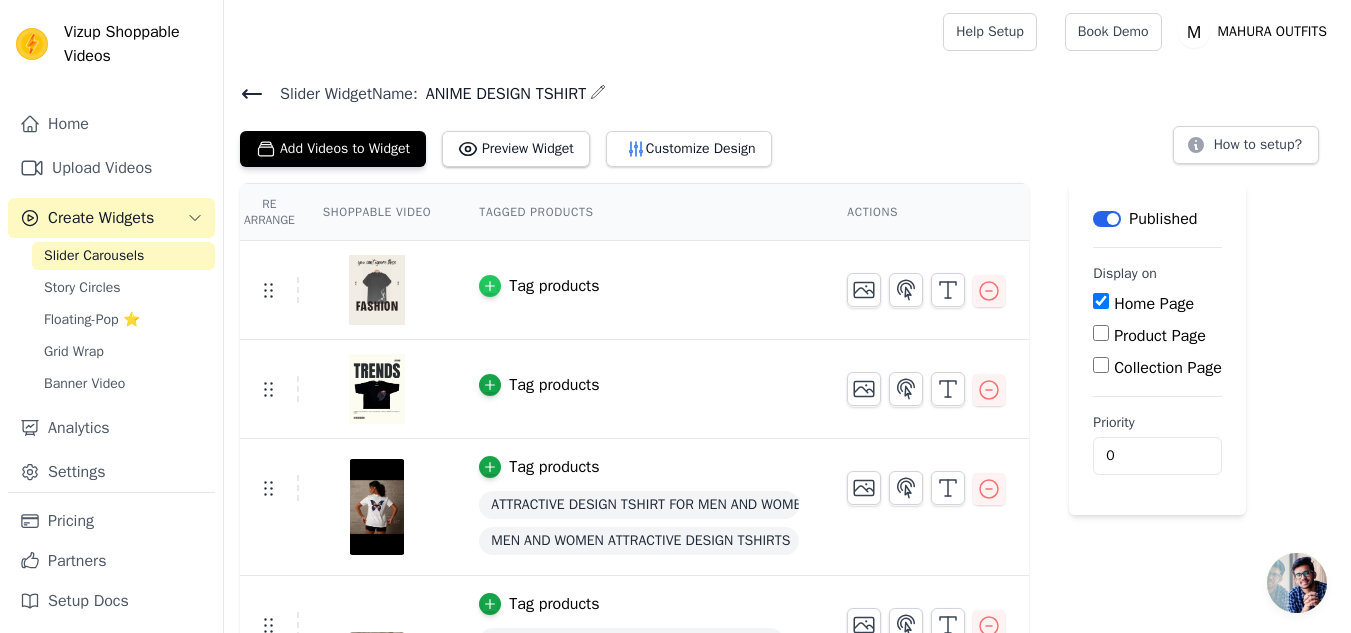 click 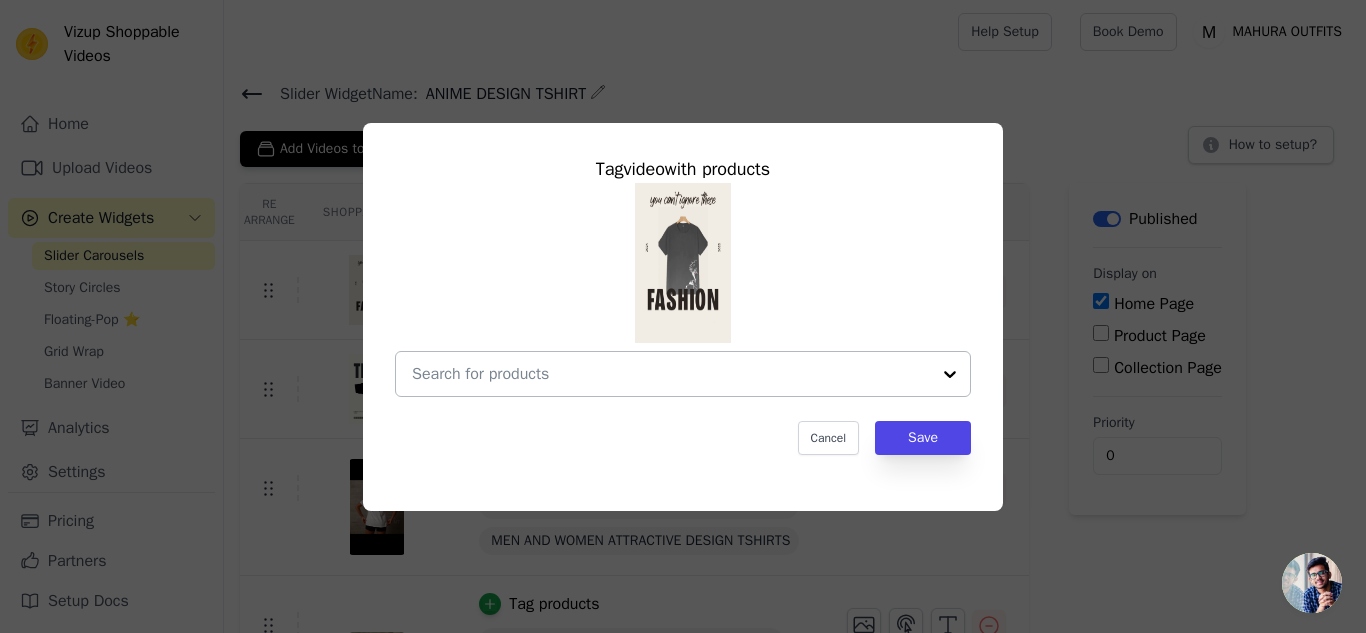 click at bounding box center [950, 374] 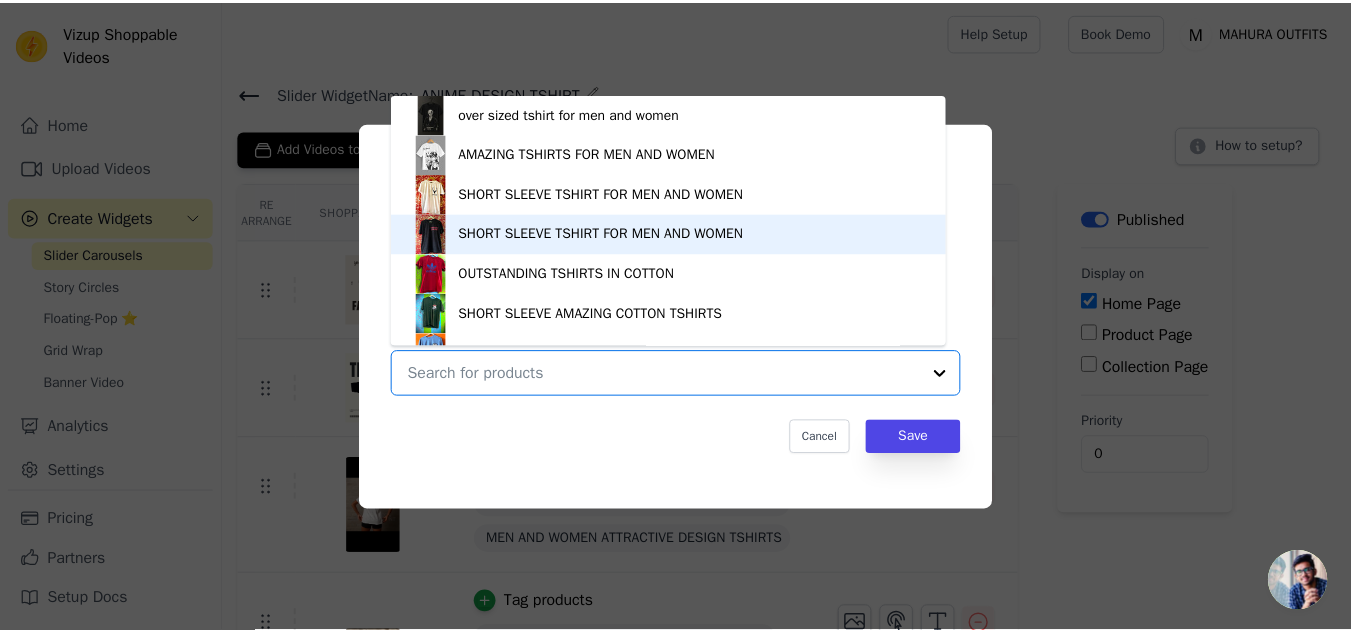 scroll, scrollTop: 234, scrollLeft: 0, axis: vertical 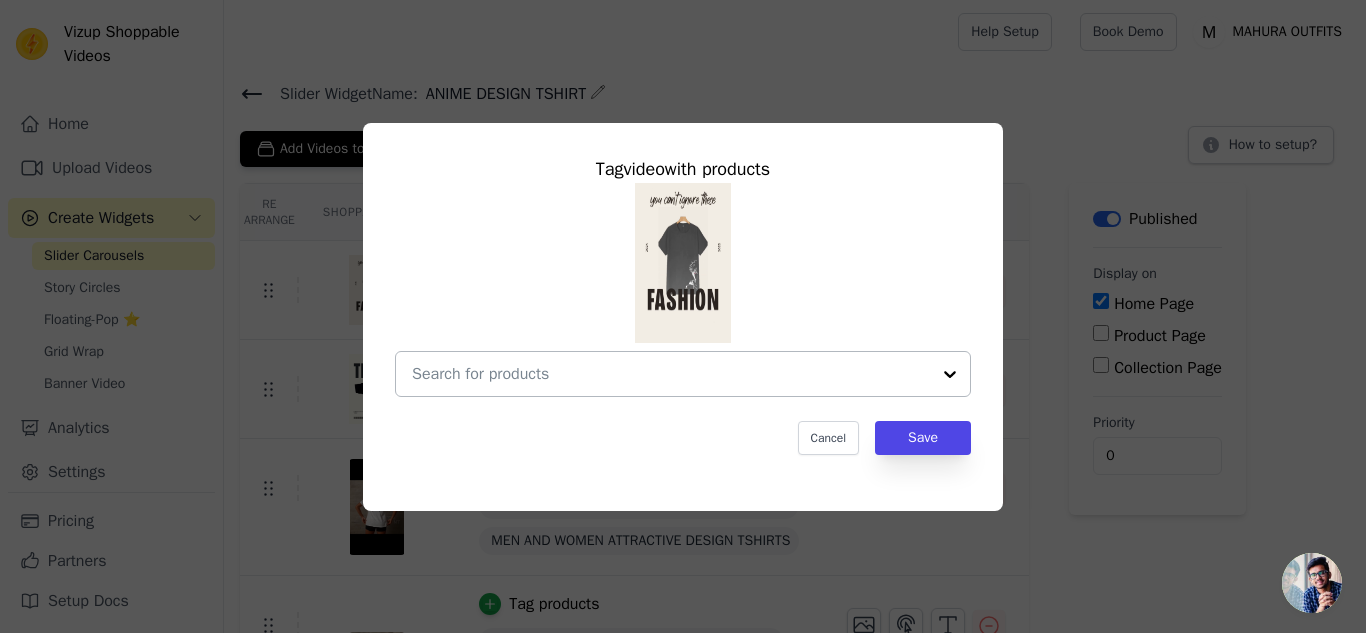 click at bounding box center [950, 374] 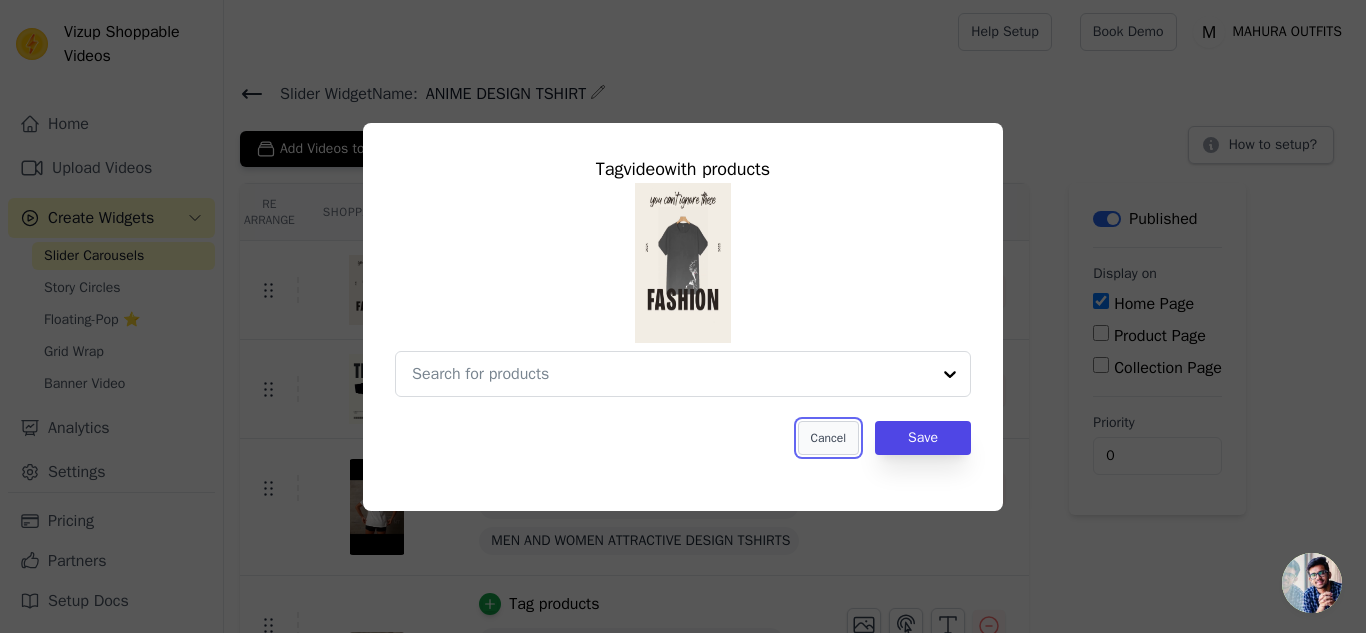 click on "Cancel" at bounding box center (828, 438) 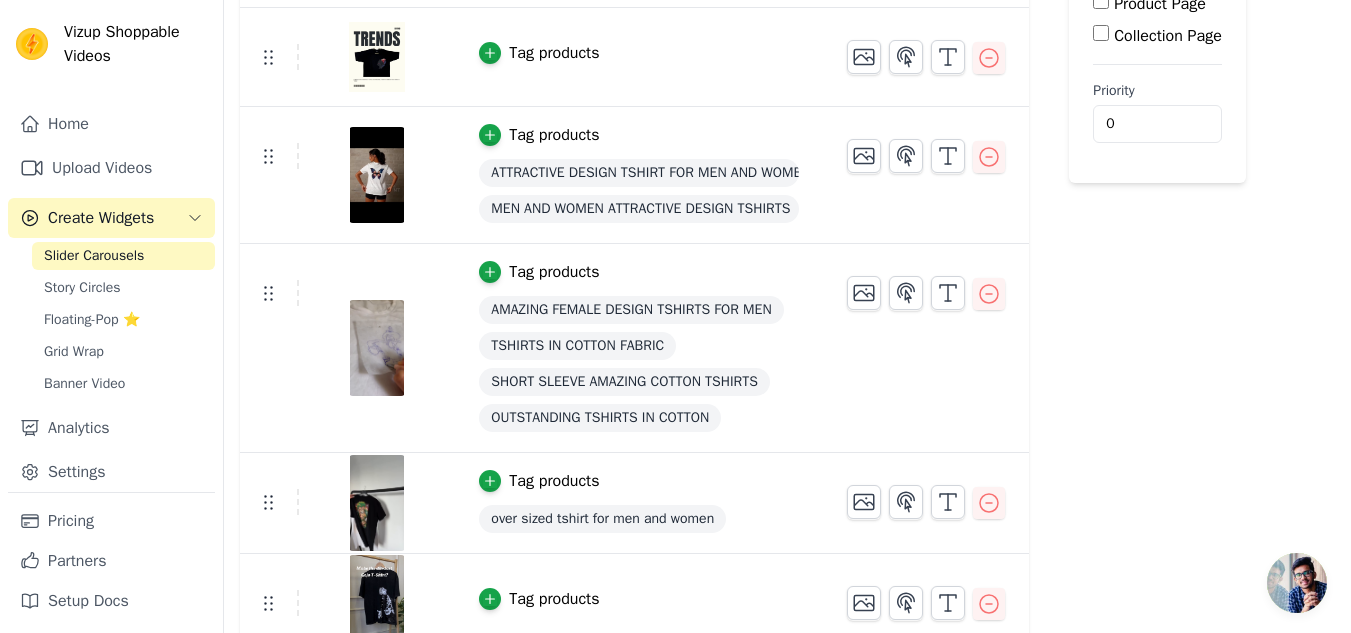 scroll, scrollTop: 351, scrollLeft: 0, axis: vertical 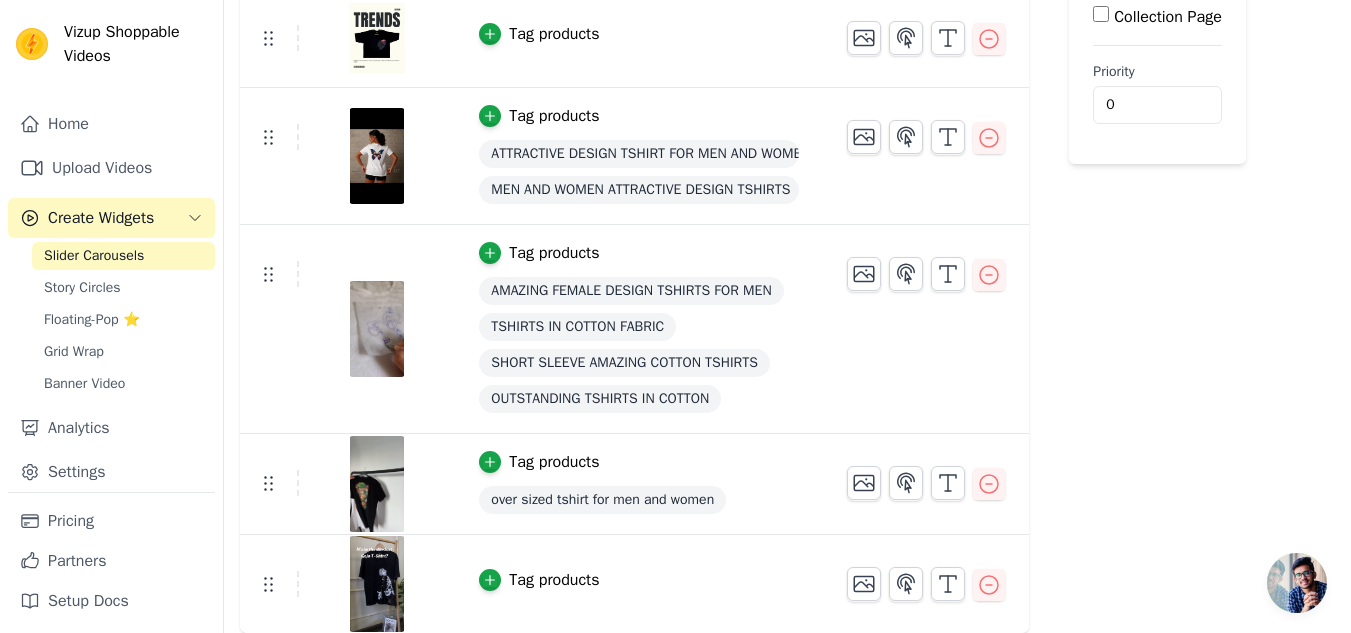 click on "Tag products   over sized tshirt for men and women" at bounding box center (639, 484) 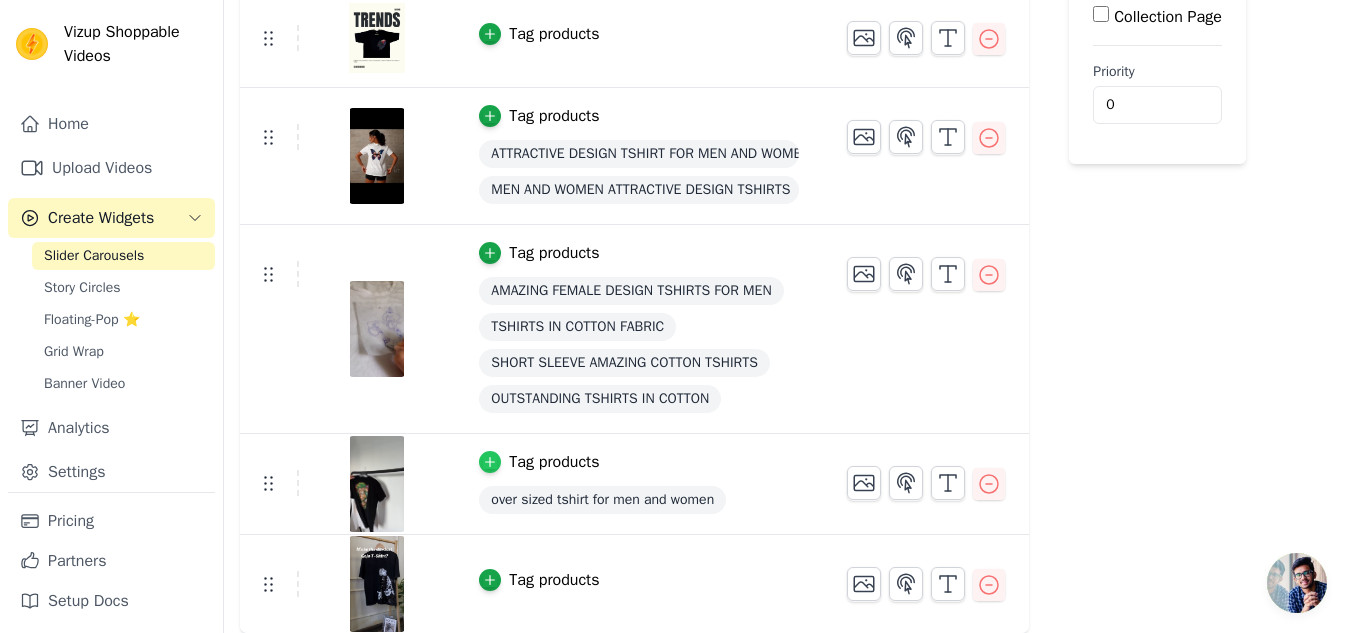 click 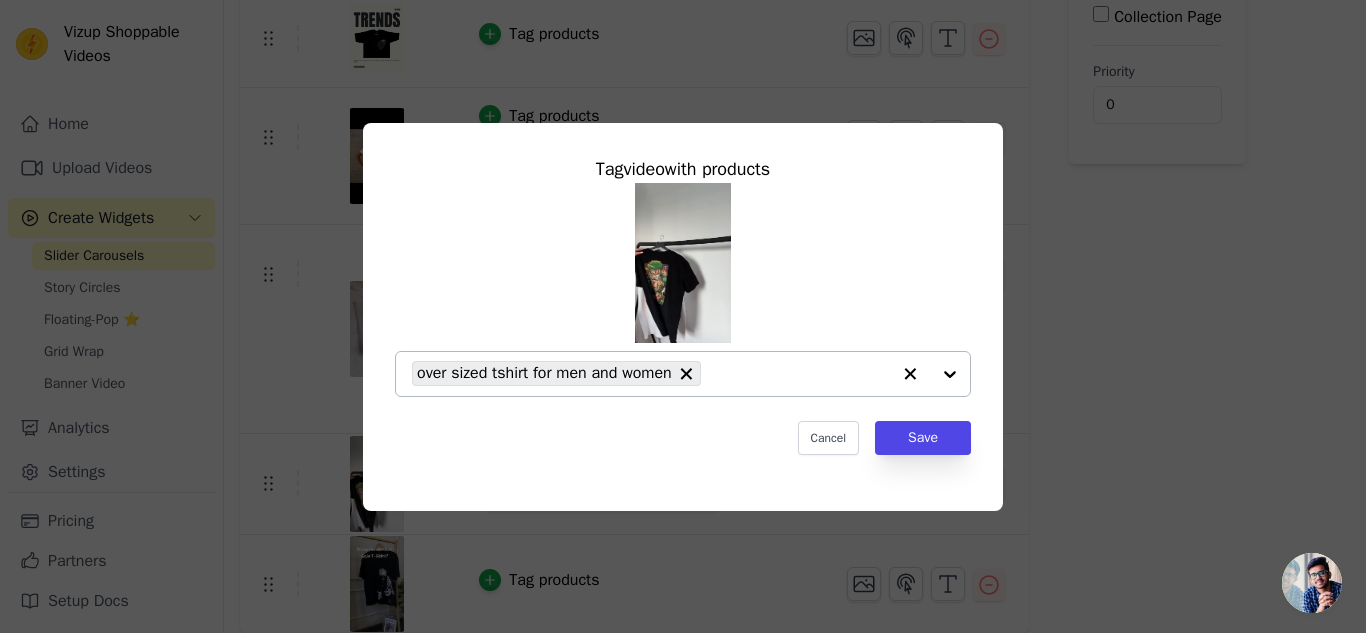 click 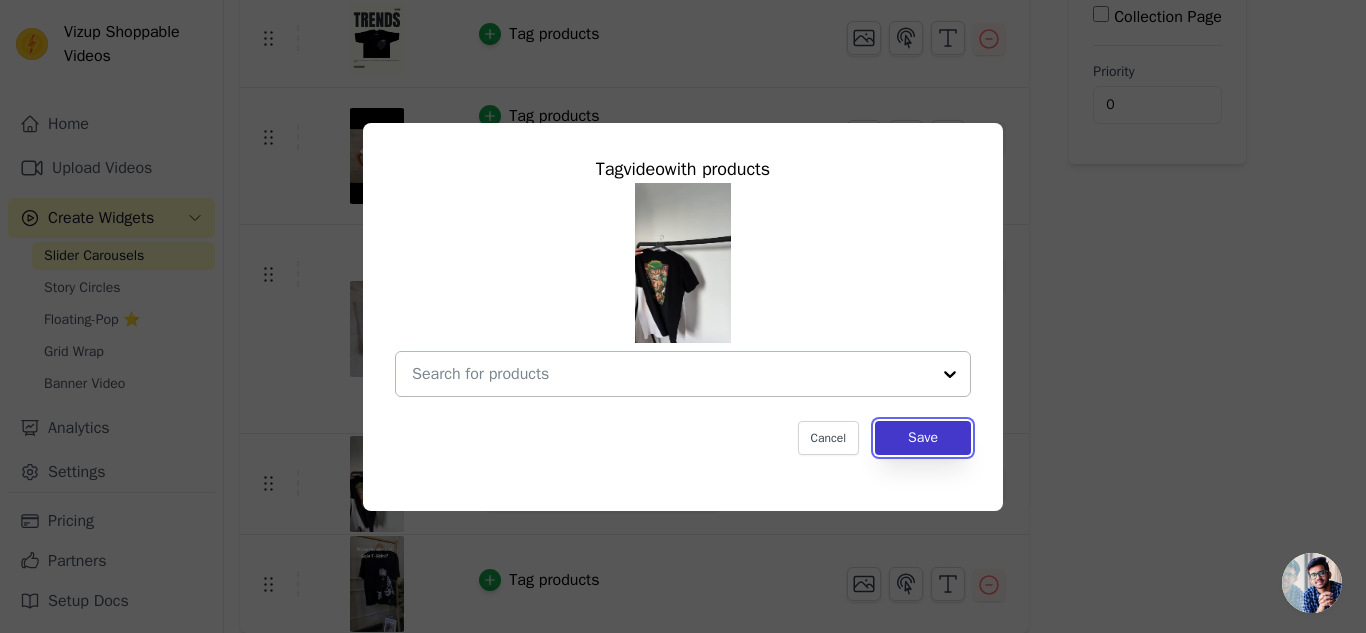 click on "Save" at bounding box center [923, 438] 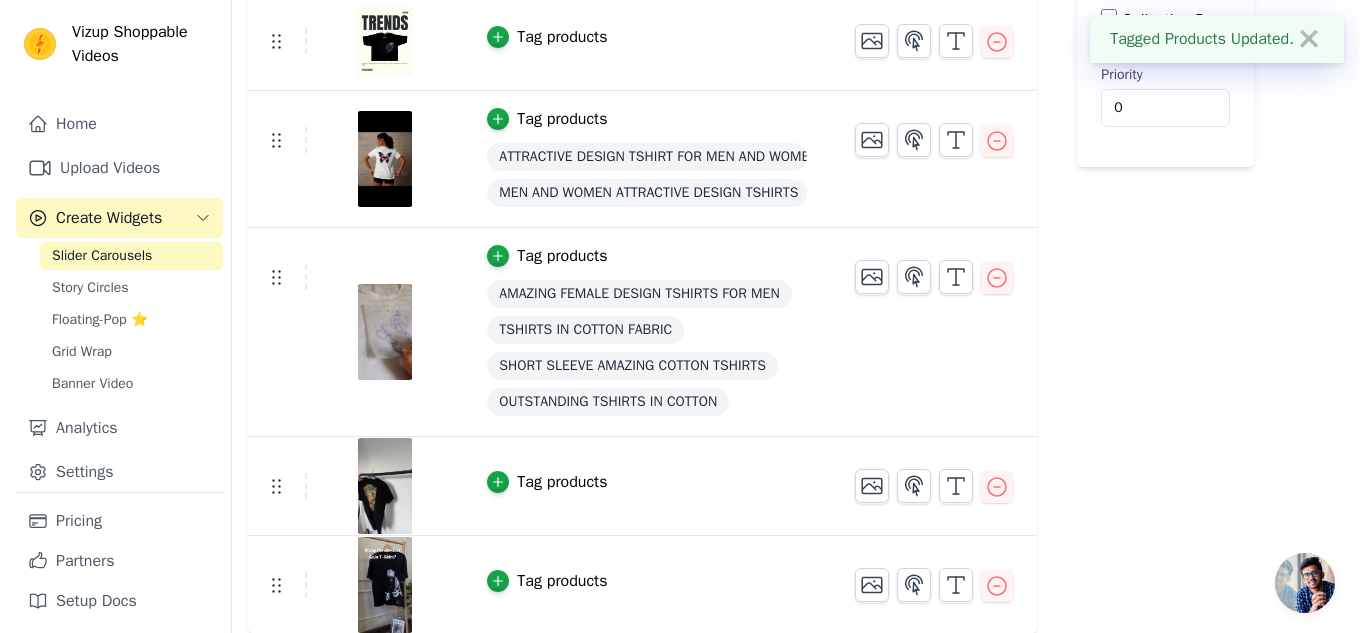 scroll, scrollTop: 0, scrollLeft: 0, axis: both 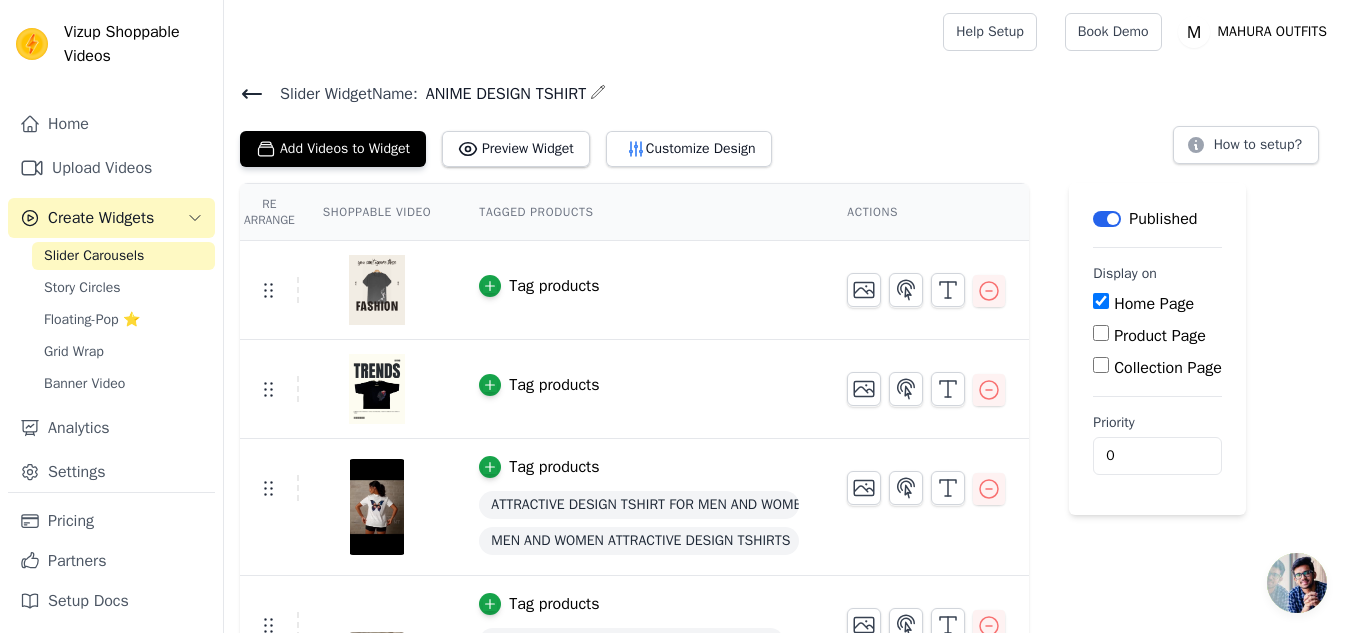 click on "Tag products" at bounding box center (539, 286) 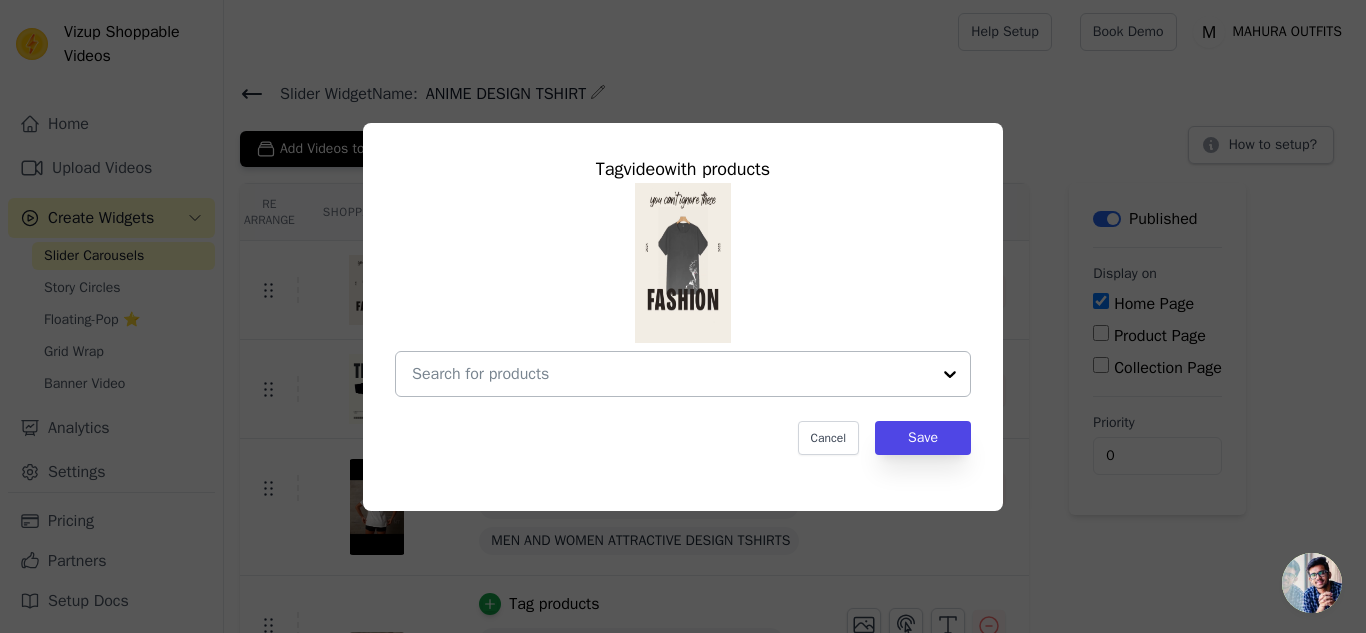 click at bounding box center [950, 374] 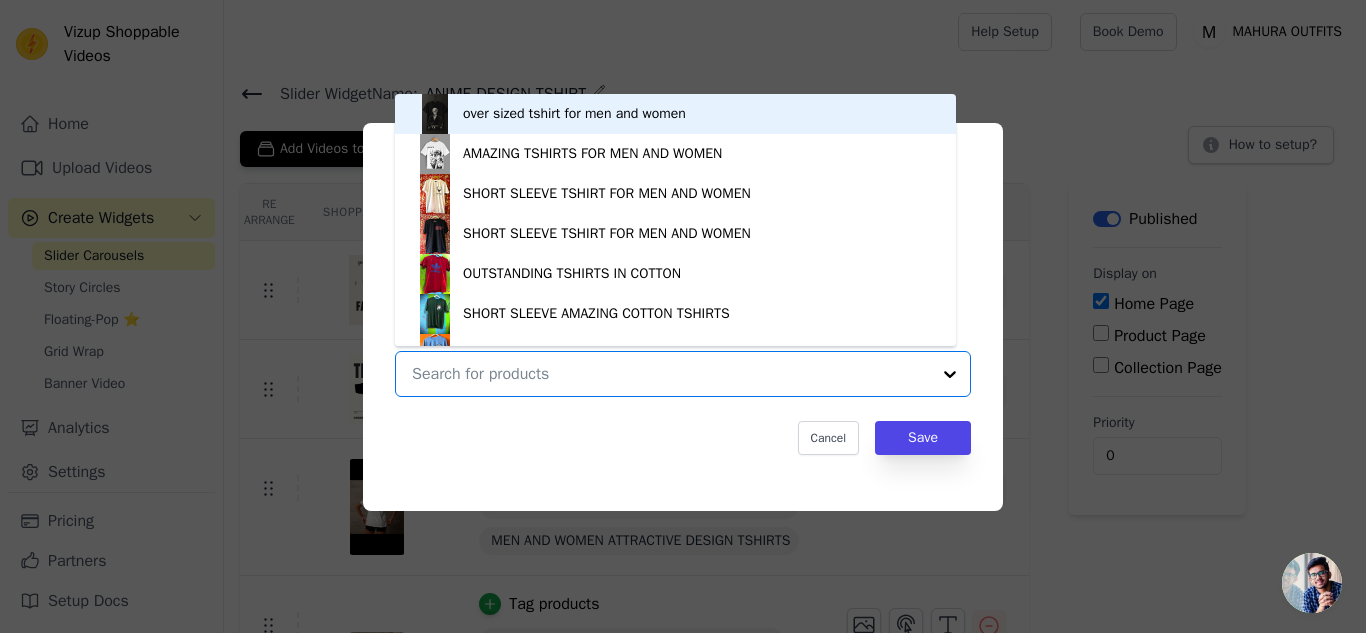 click on "over sized tshirt for men and women" at bounding box center (574, 114) 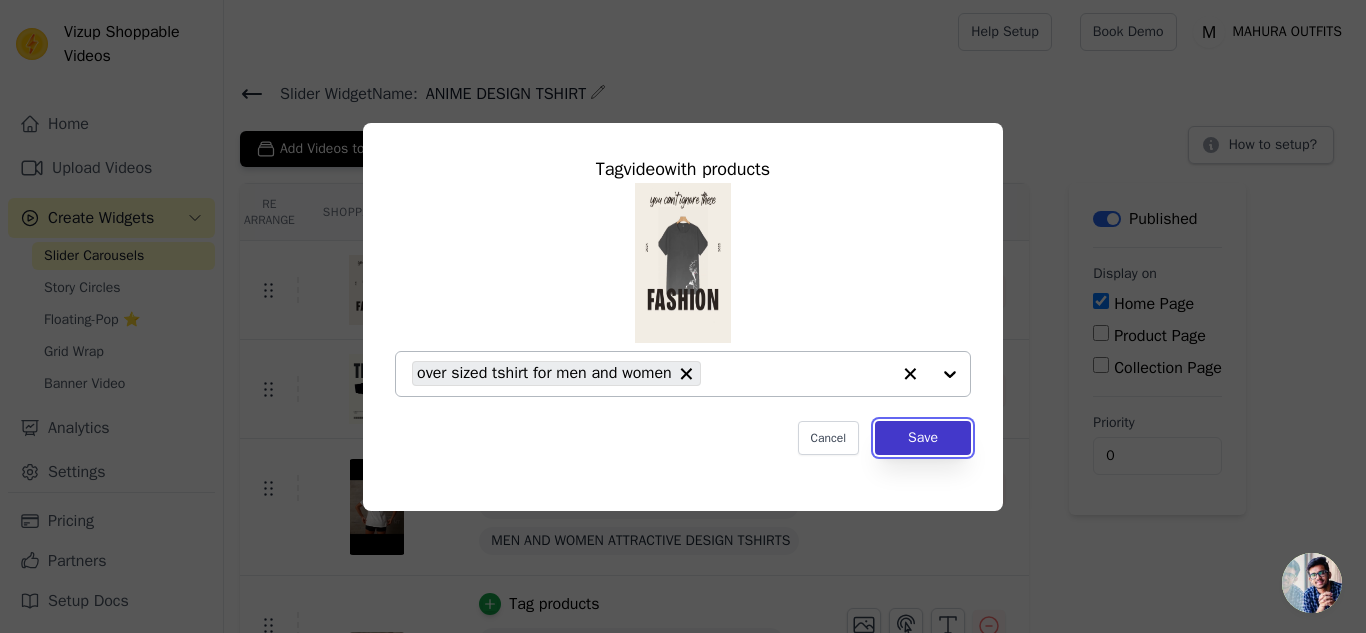 click on "Save" at bounding box center [923, 438] 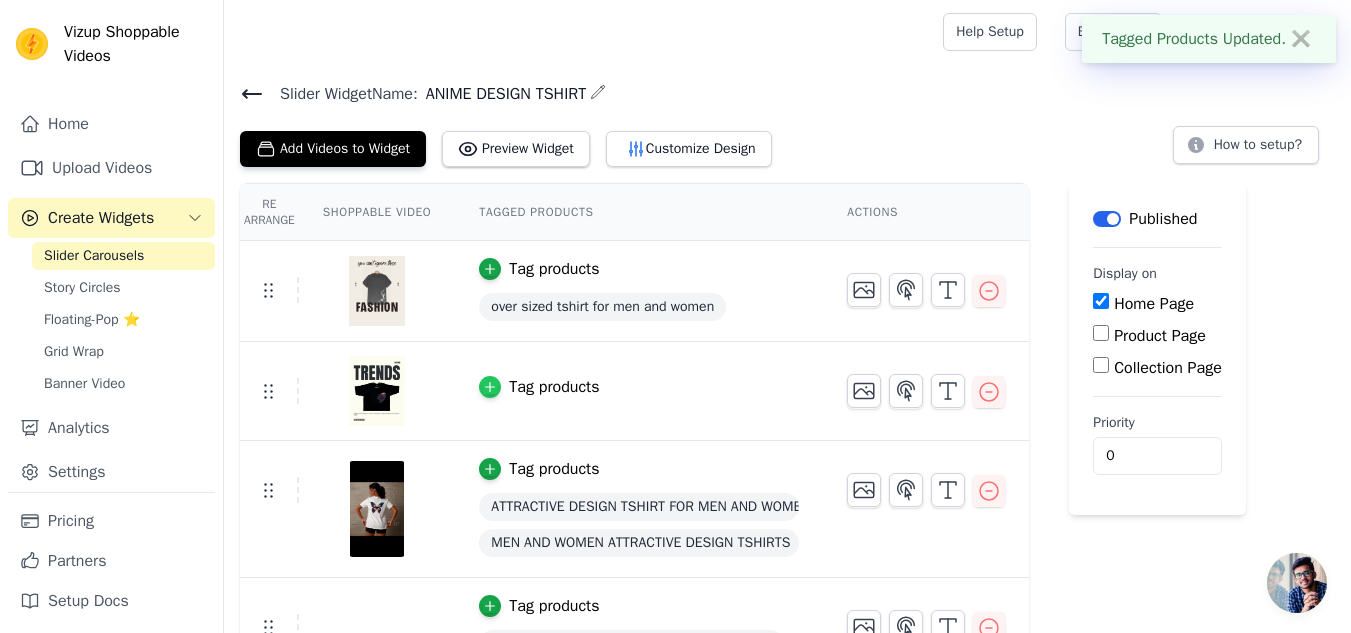 click at bounding box center (490, 387) 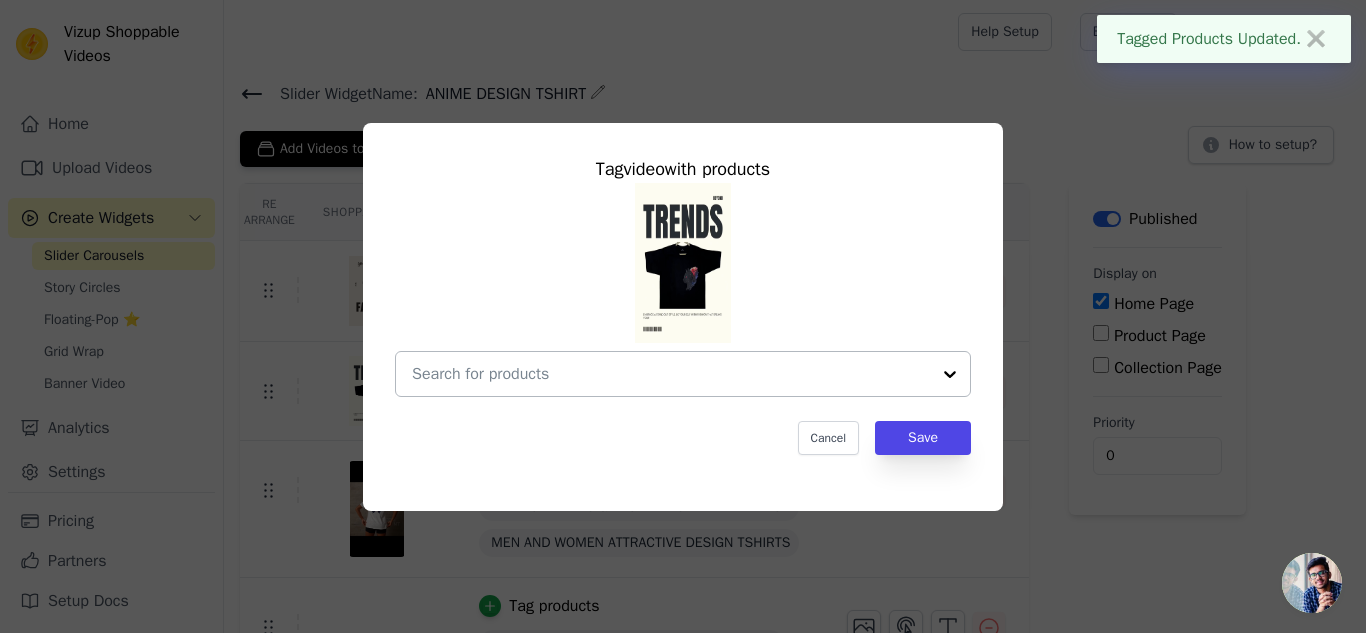 click at bounding box center (950, 374) 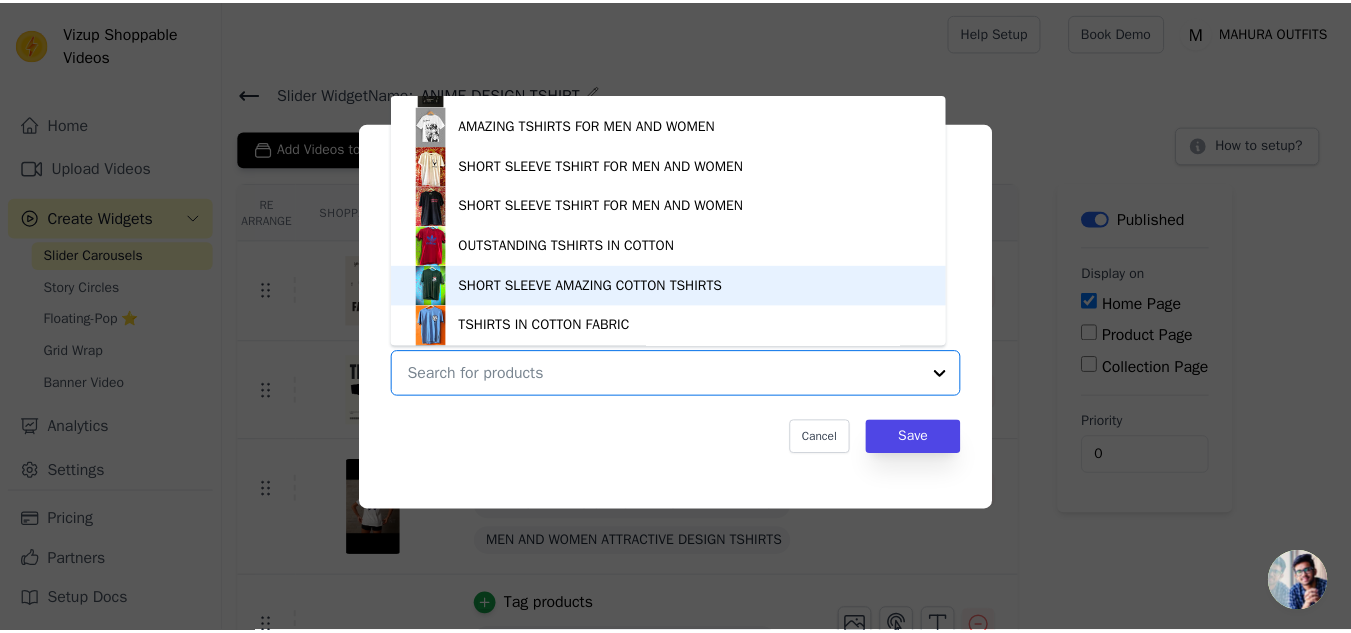 scroll, scrollTop: 234, scrollLeft: 0, axis: vertical 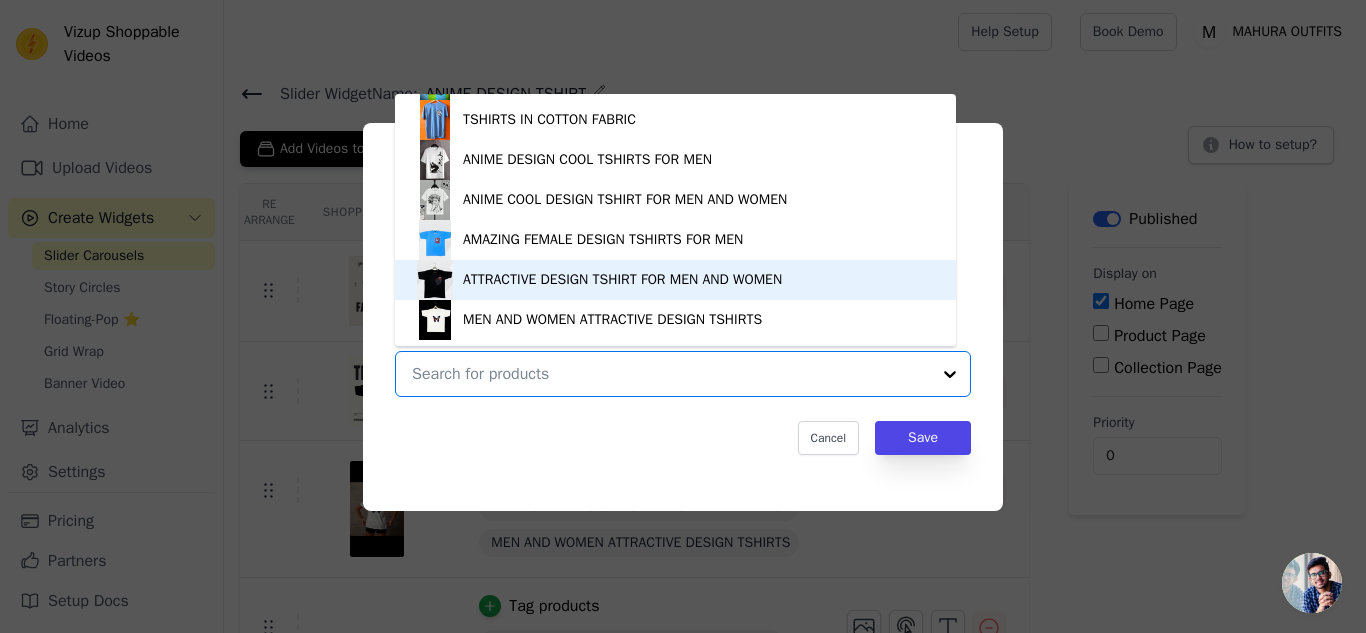click on "ATTRACTIVE DESIGN TSHIRT FOR MEN AND WOMEN" at bounding box center [675, 280] 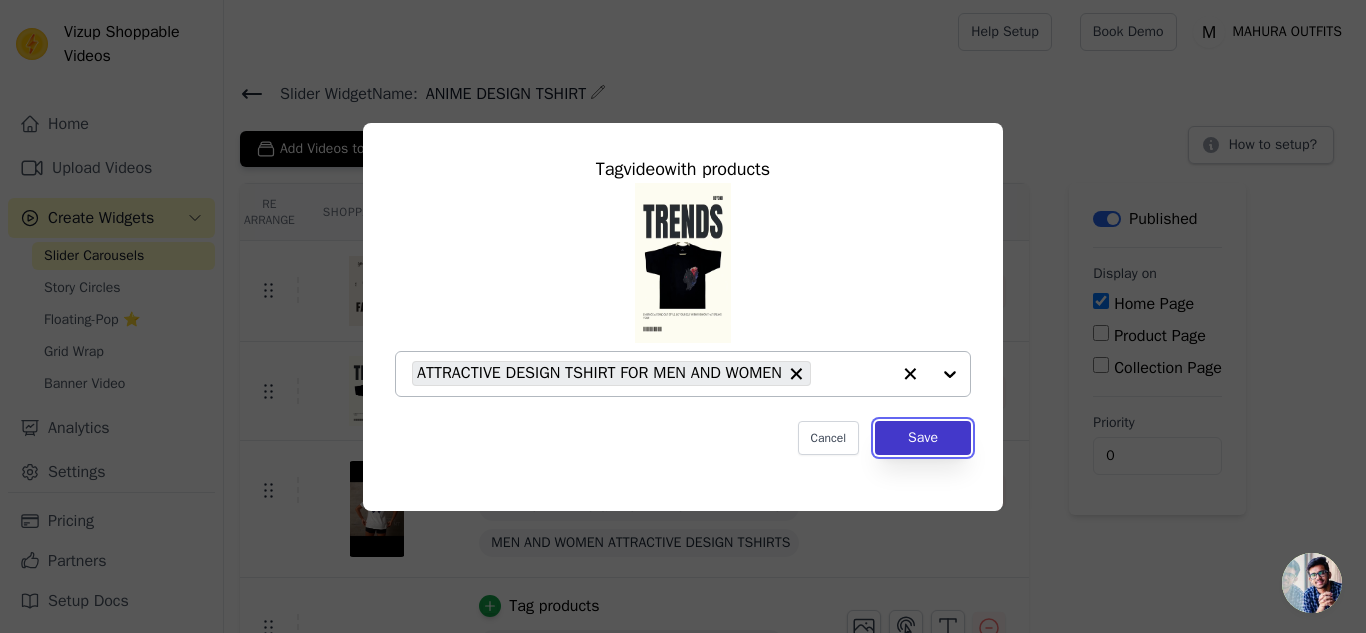 click on "Save" at bounding box center [923, 438] 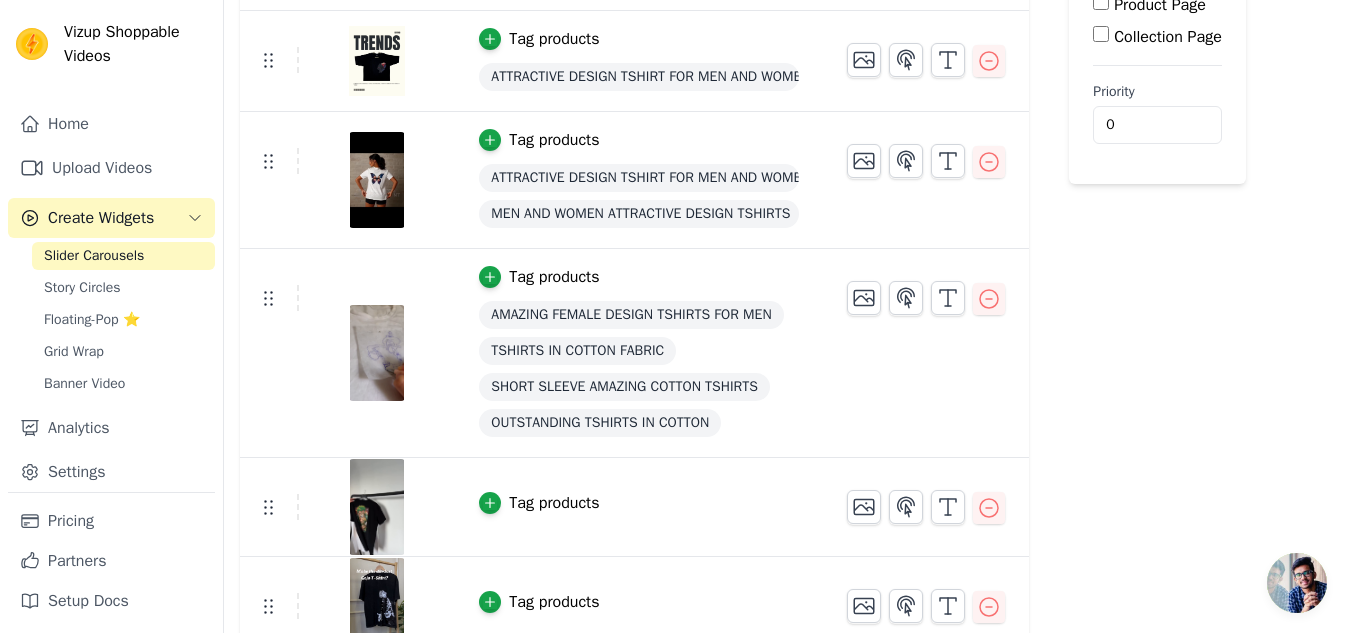 scroll, scrollTop: 353, scrollLeft: 0, axis: vertical 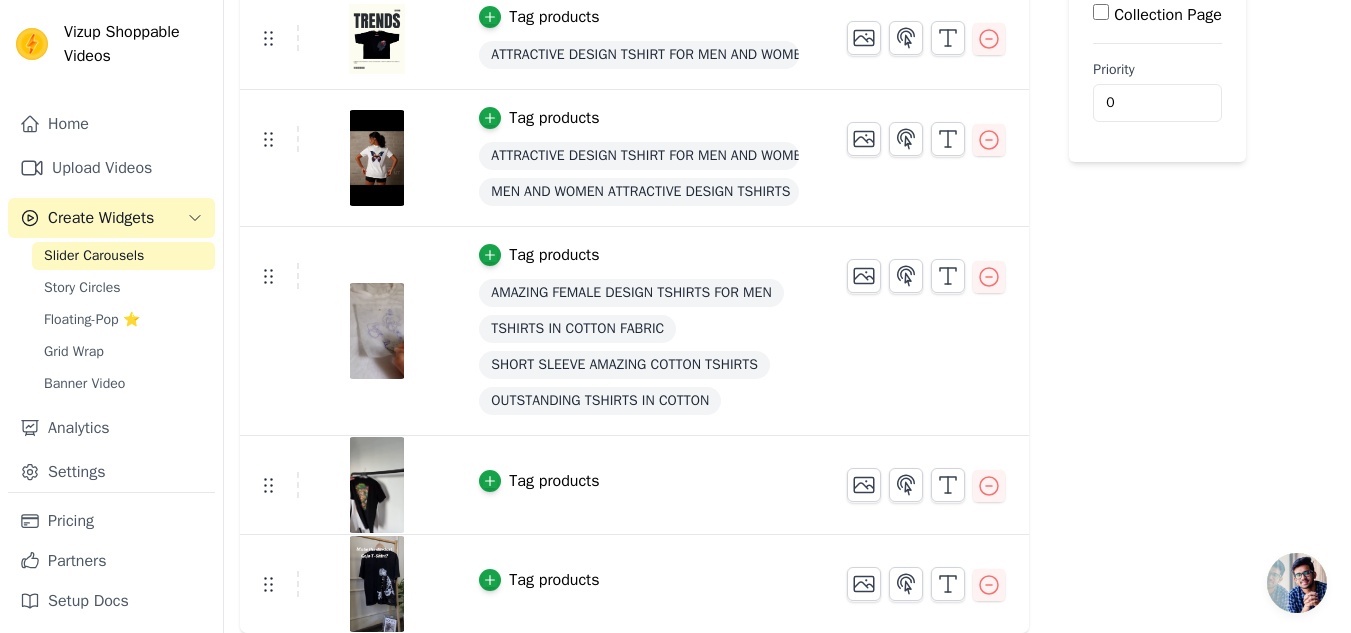 click on "Tag products" at bounding box center [554, 481] 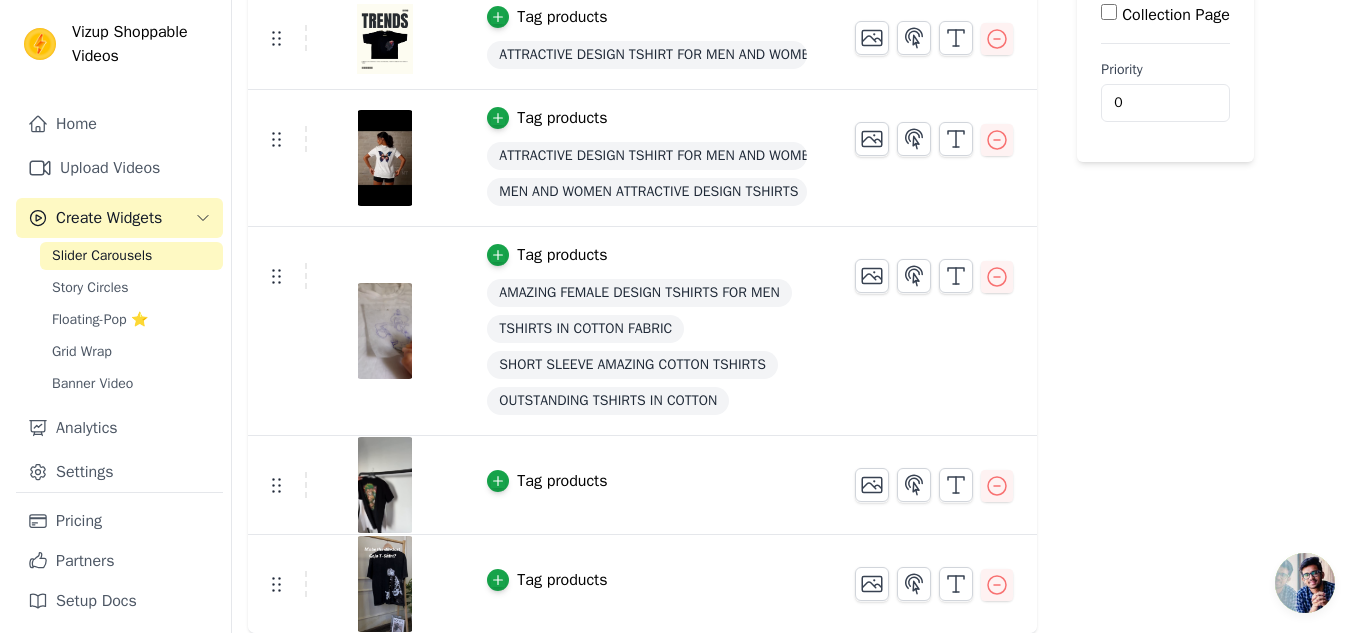 scroll, scrollTop: 0, scrollLeft: 0, axis: both 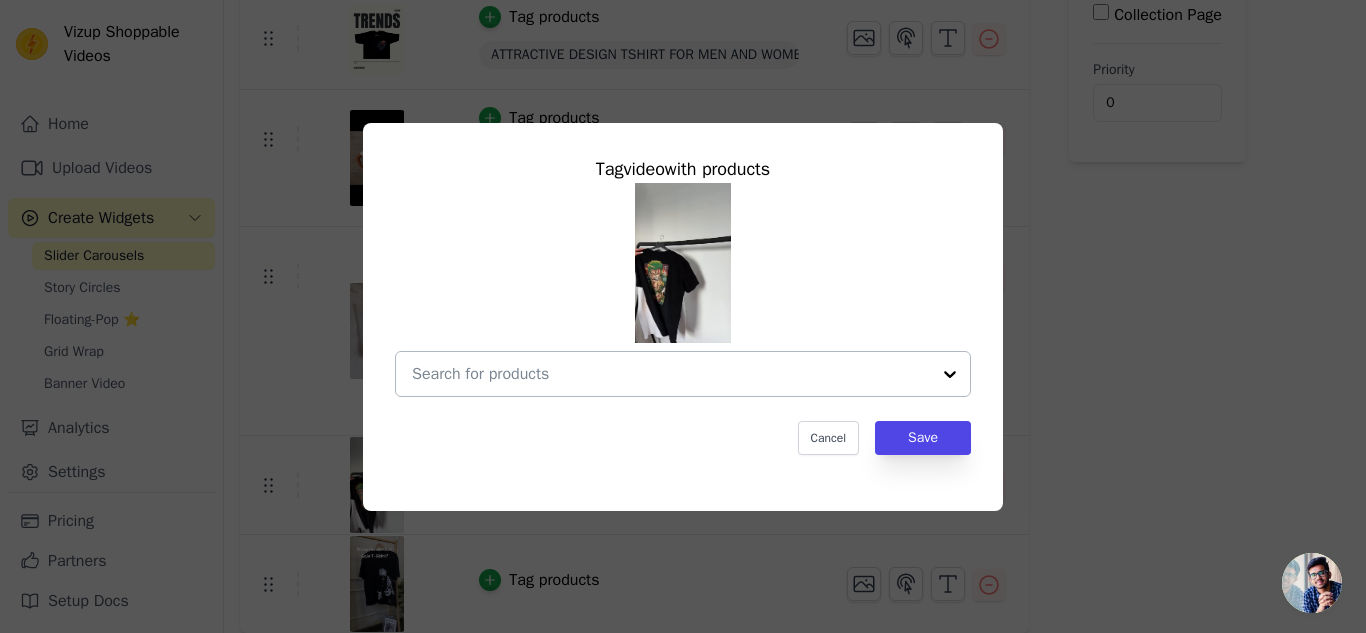 click at bounding box center [950, 374] 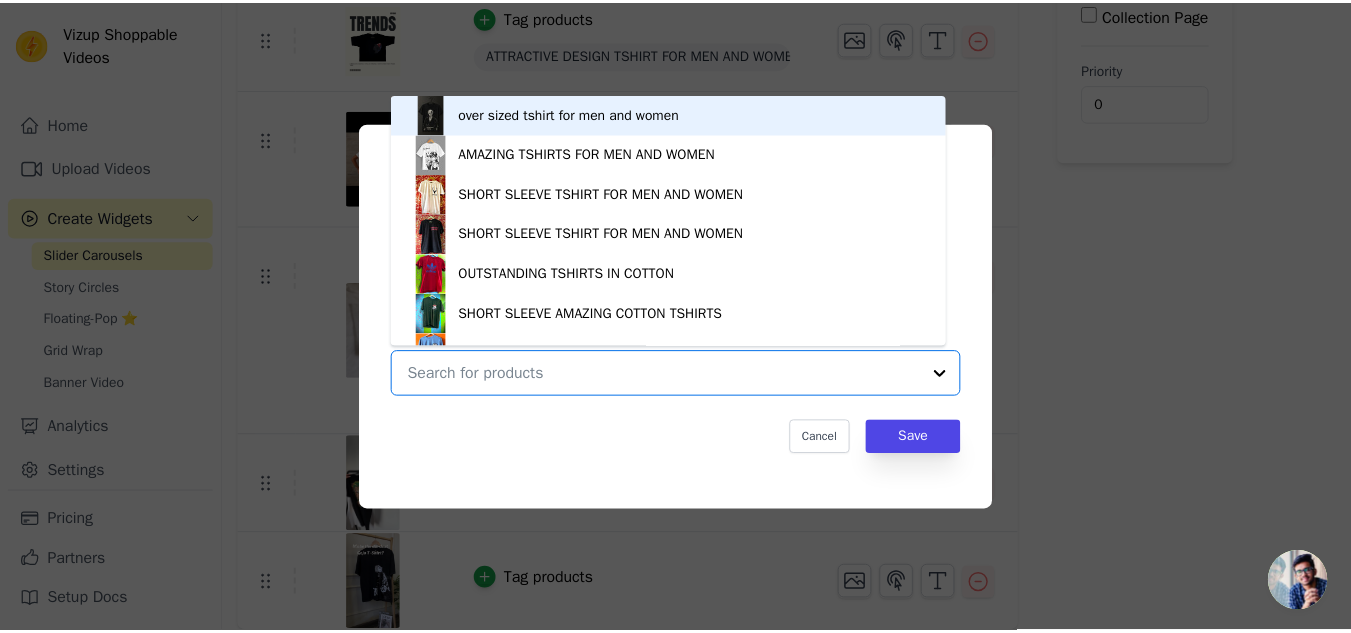 scroll, scrollTop: 28, scrollLeft: 0, axis: vertical 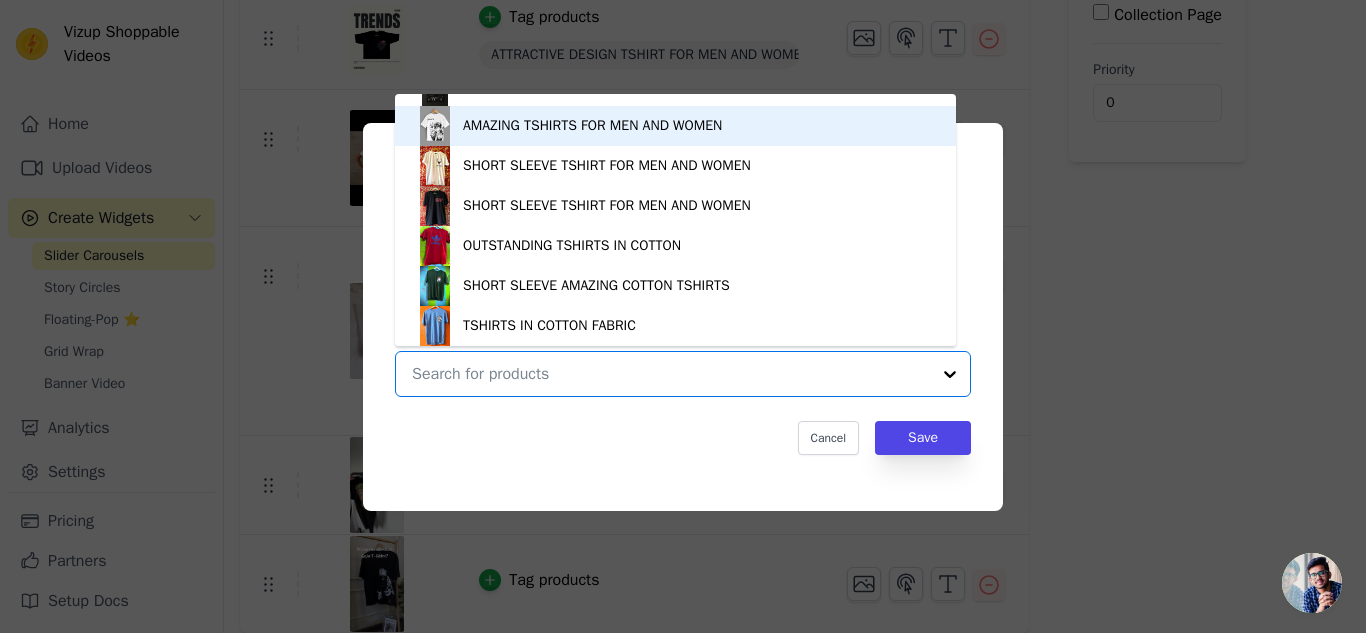 click on "AMAZING TSHIRTS FOR MEN AND WOMEN" at bounding box center [675, 126] 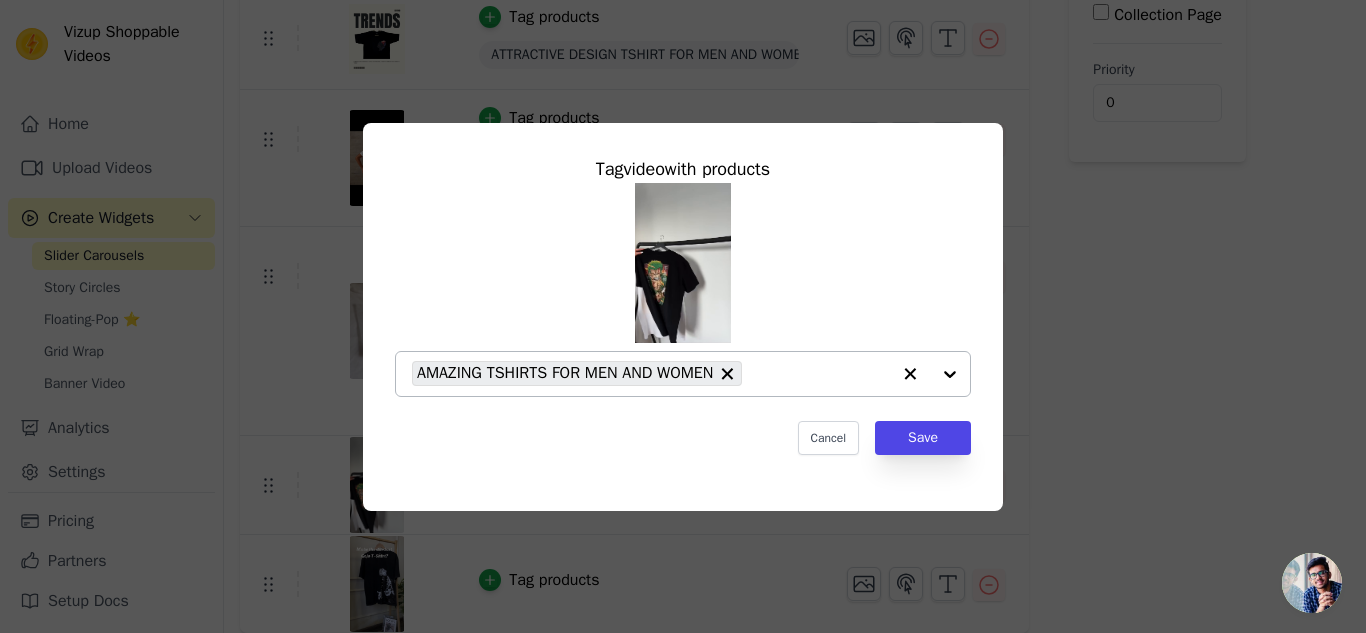 click at bounding box center [930, 374] 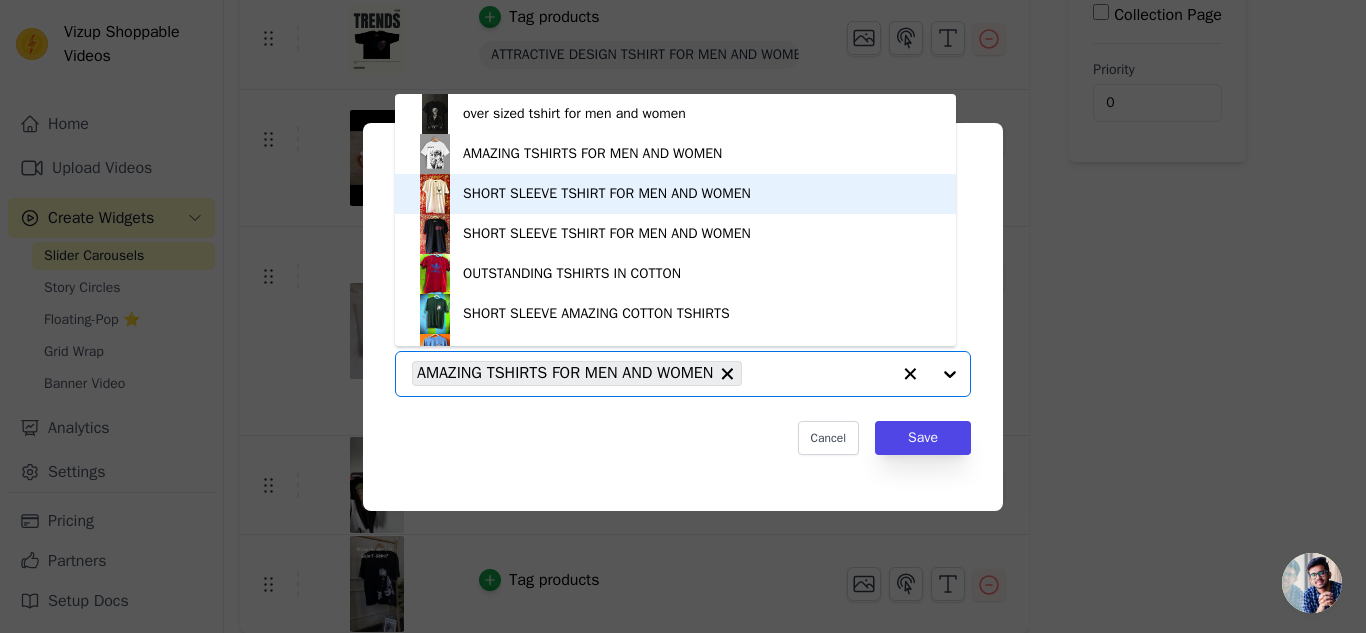click on "SHORT SLEEVE TSHIRT FOR MEN AND WOMEN" at bounding box center [675, 194] 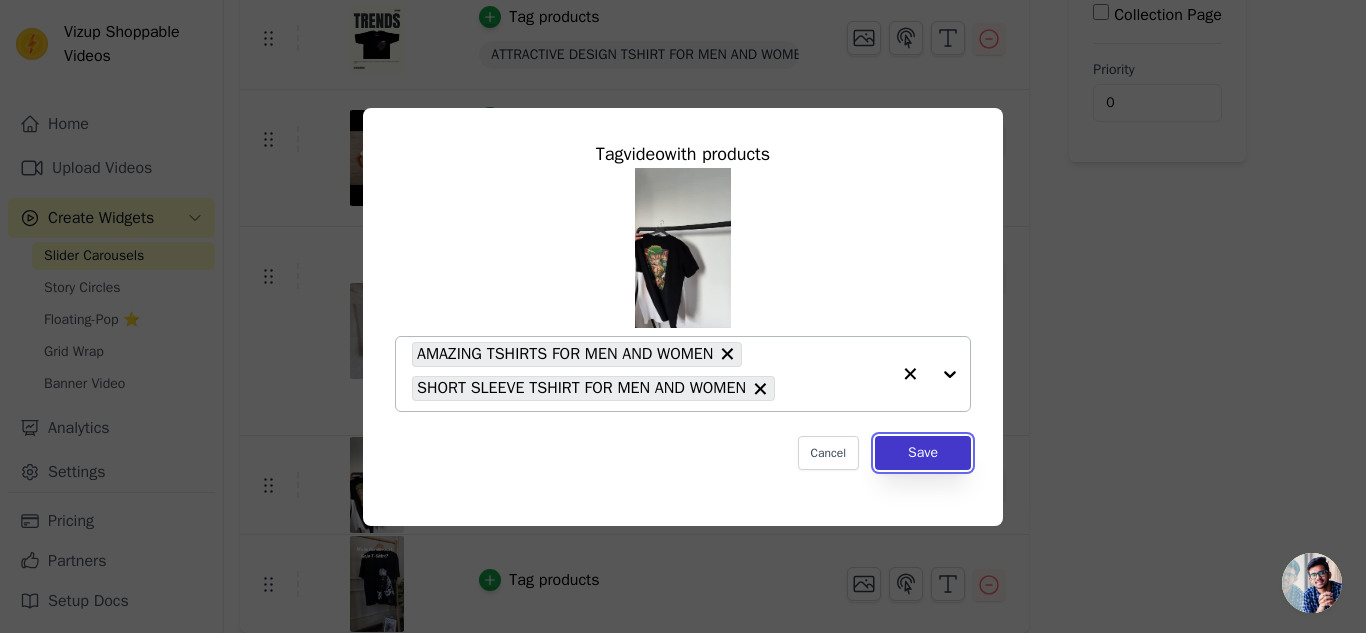 click on "Save" at bounding box center [923, 453] 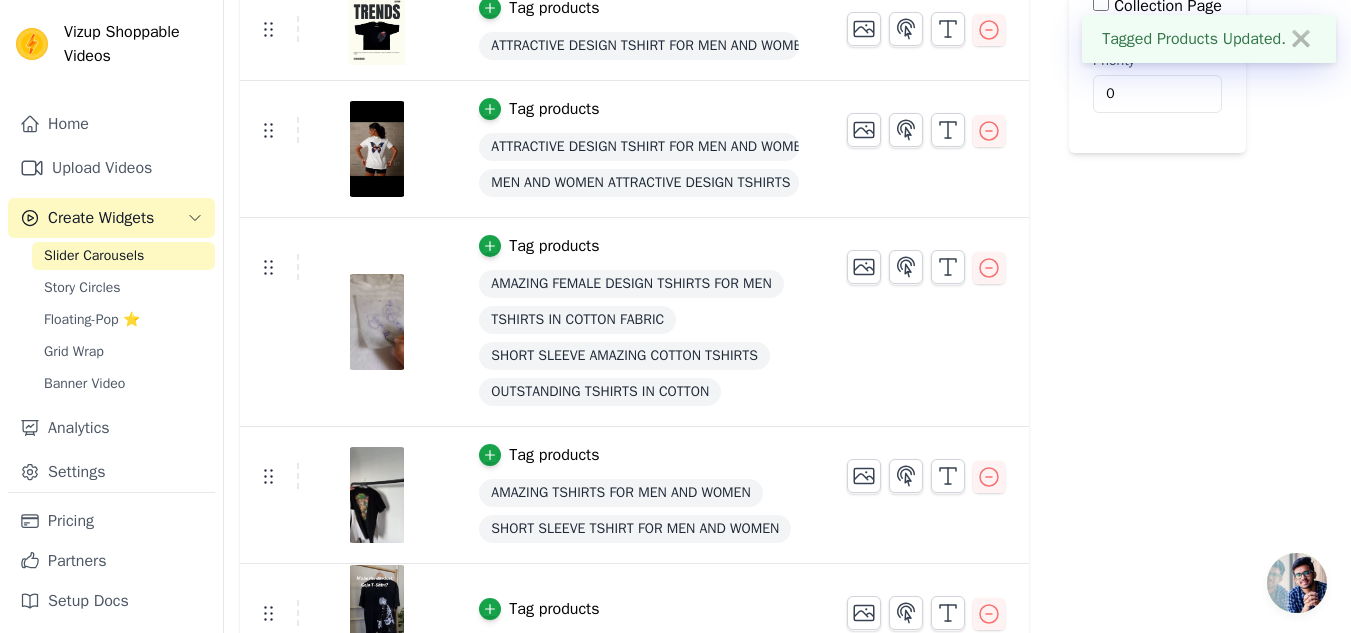 scroll, scrollTop: 391, scrollLeft: 0, axis: vertical 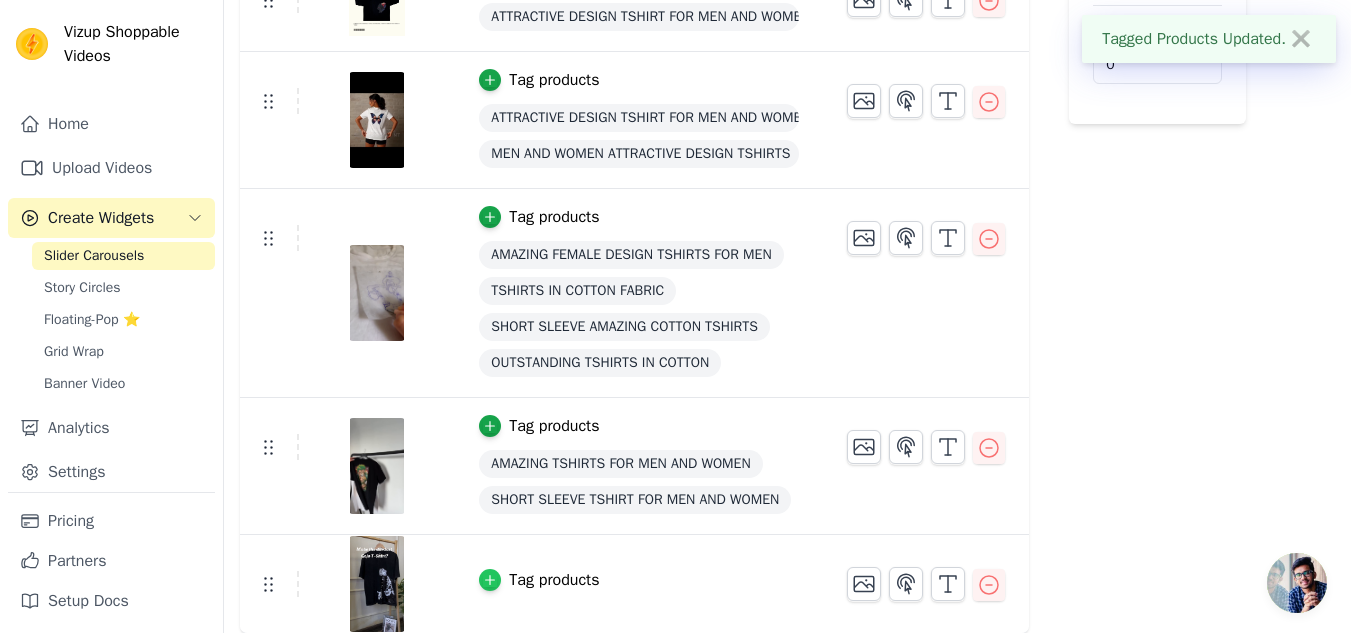 click 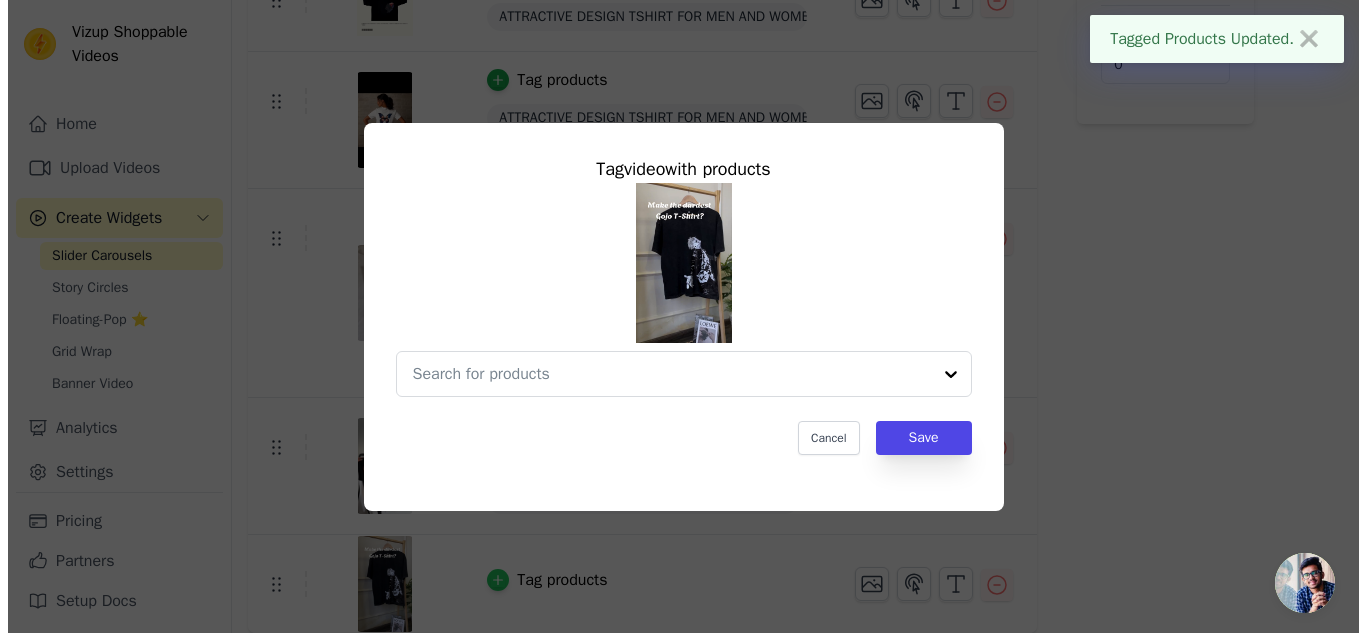 scroll, scrollTop: 0, scrollLeft: 0, axis: both 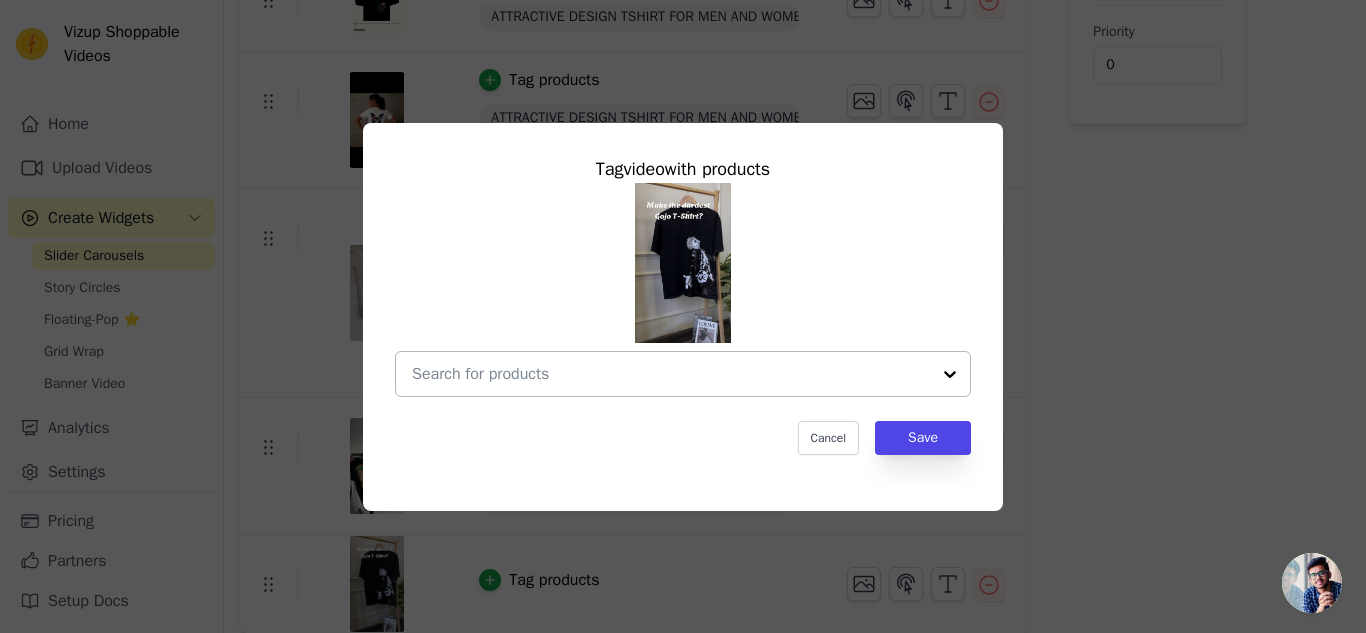 click at bounding box center (950, 374) 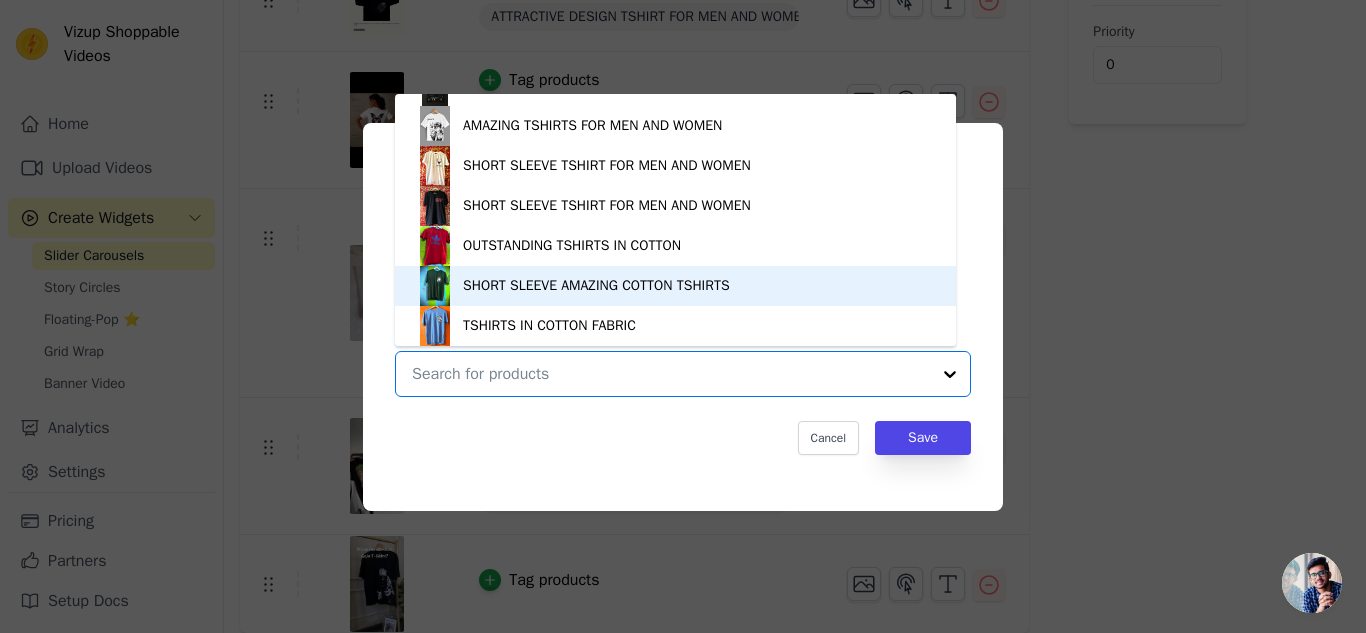 scroll, scrollTop: 234, scrollLeft: 0, axis: vertical 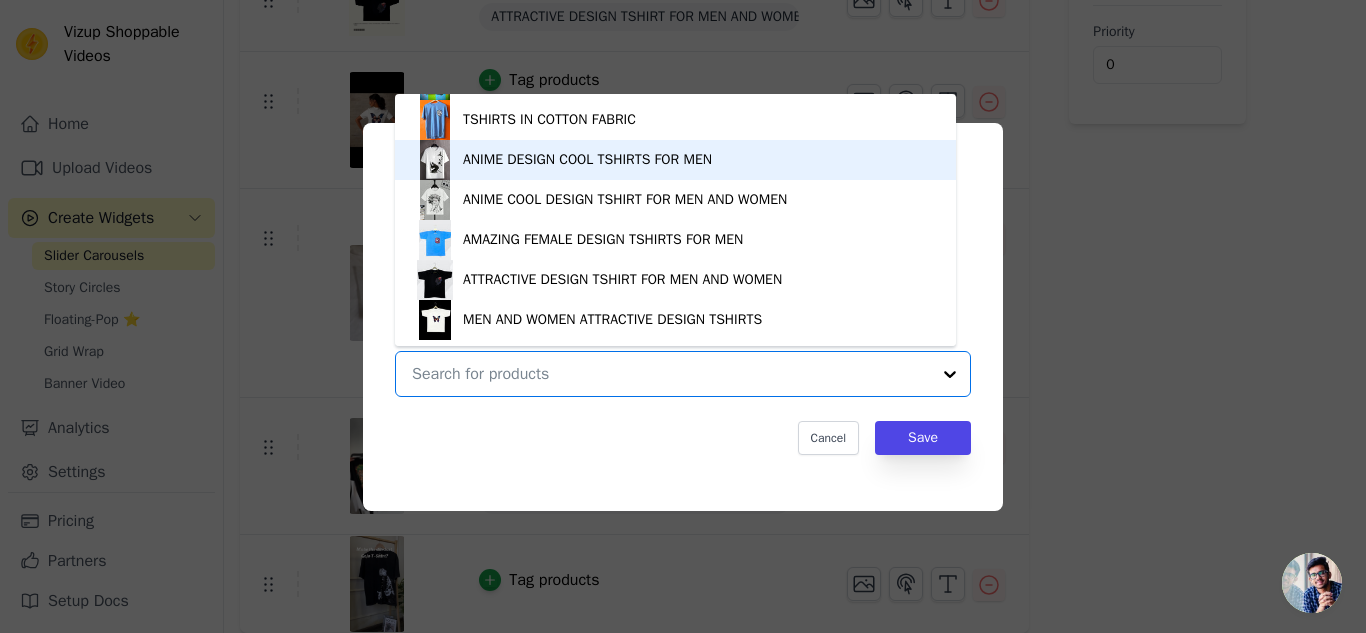 click on "ANIME DESIGN COOL TSHIRTS FOR MEN" at bounding box center (675, 160) 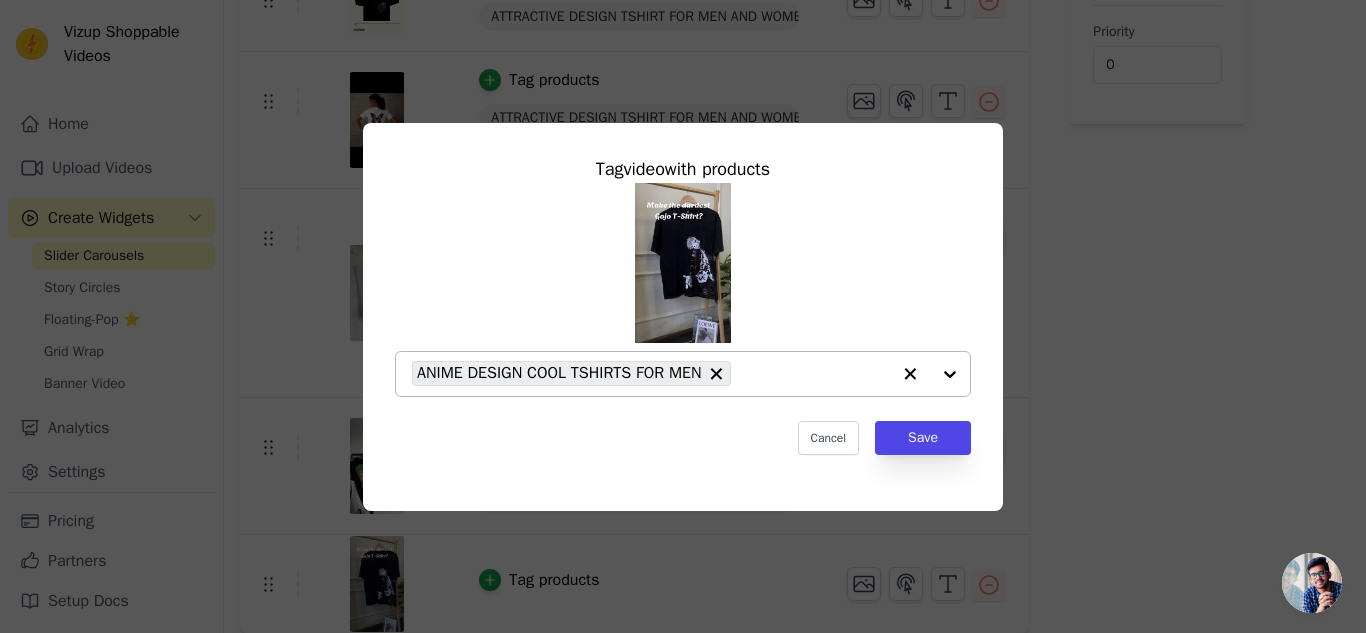 click at bounding box center (930, 374) 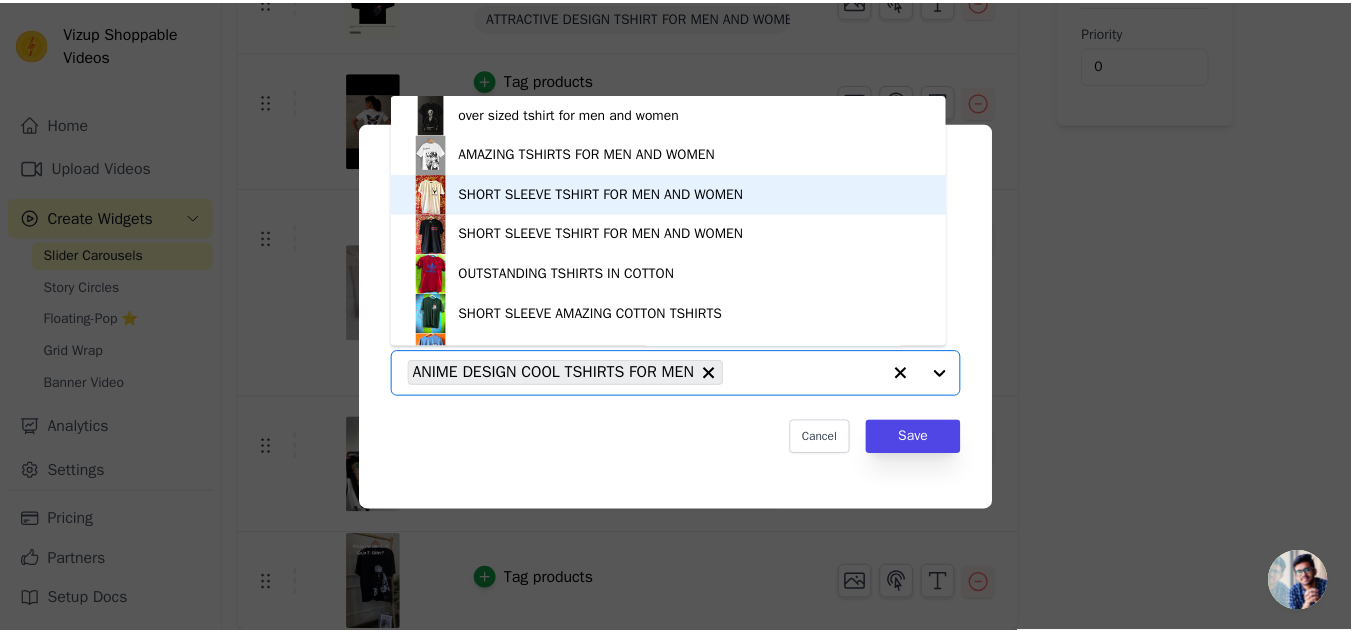 scroll, scrollTop: 234, scrollLeft: 0, axis: vertical 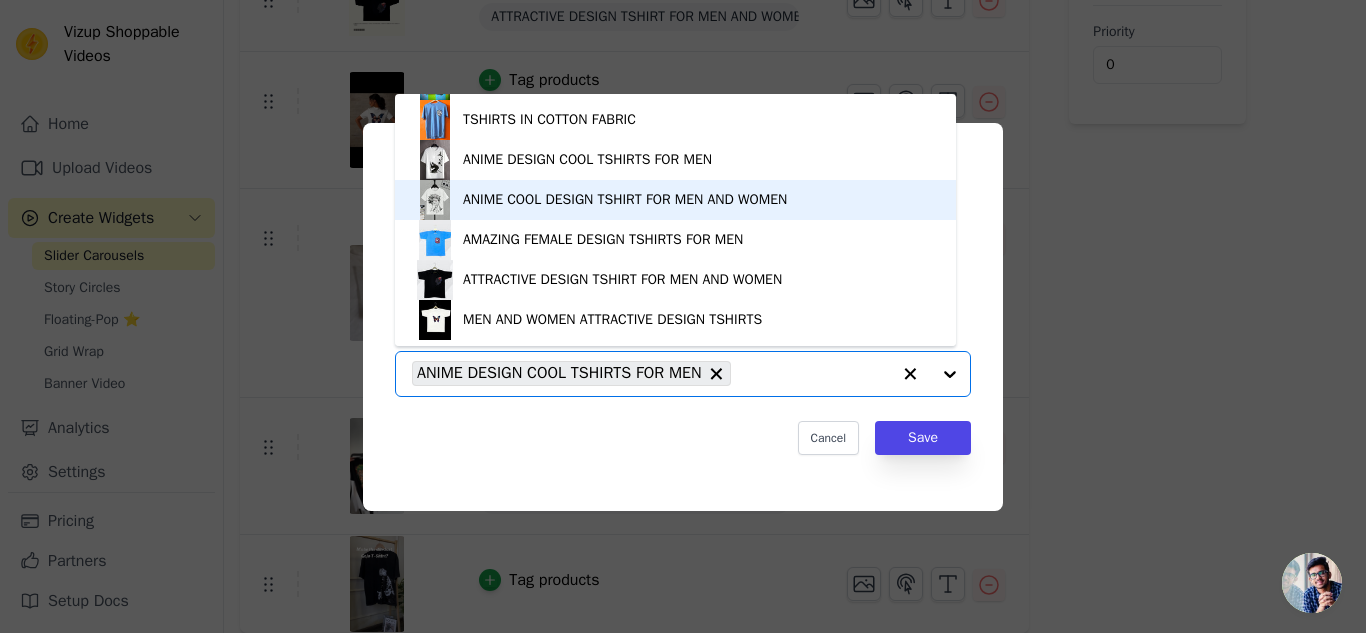click on "ANIME COOL DESIGN TSHIRT FOR MEN AND WOMEN" at bounding box center [625, 200] 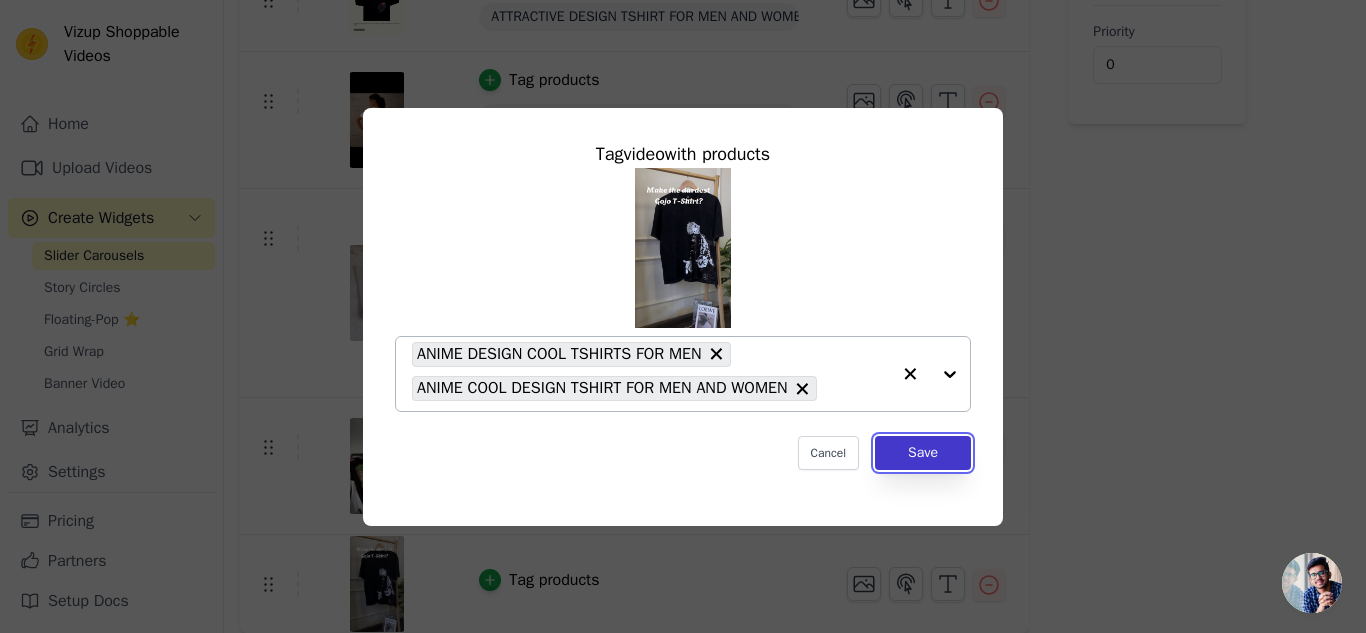 click on "Save" at bounding box center [923, 453] 